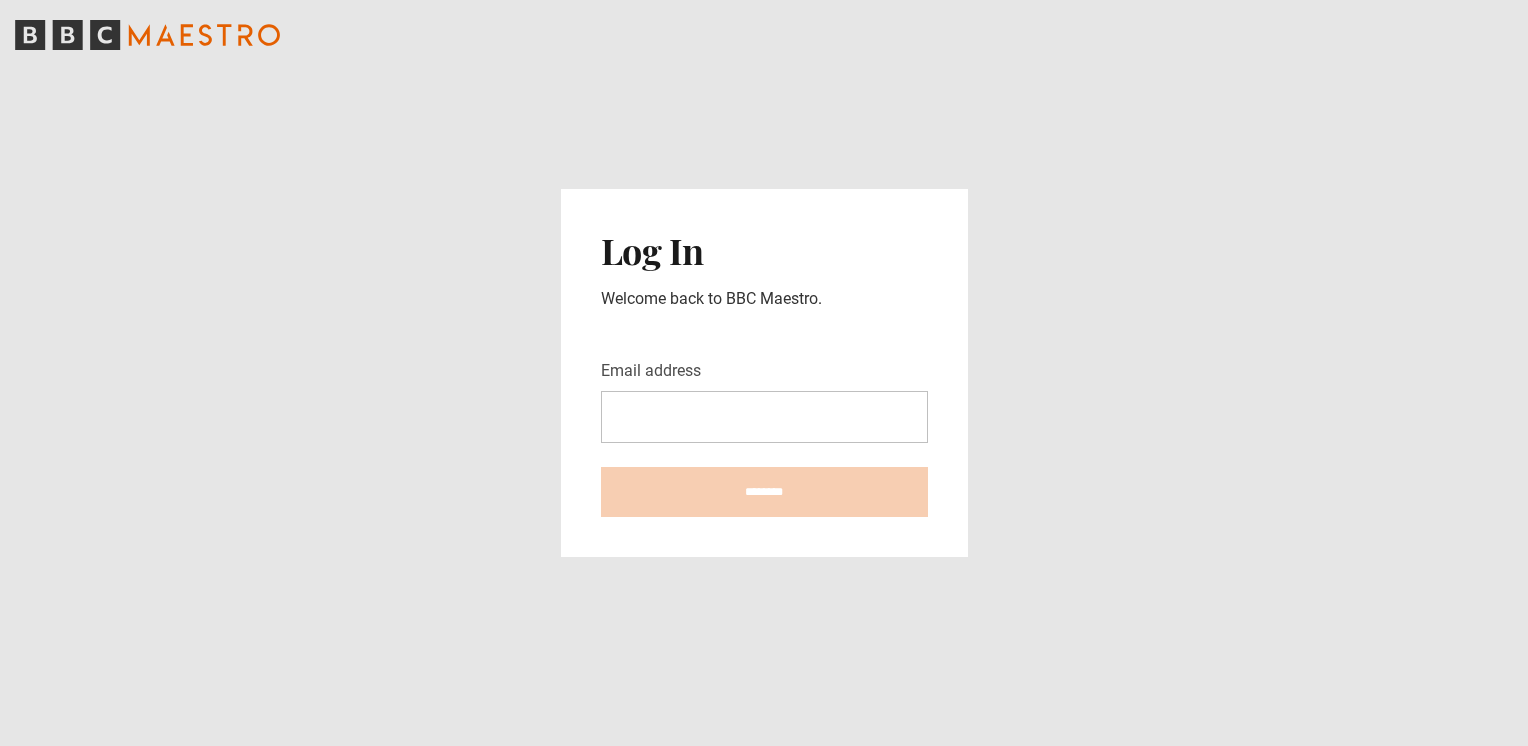 scroll, scrollTop: 0, scrollLeft: 0, axis: both 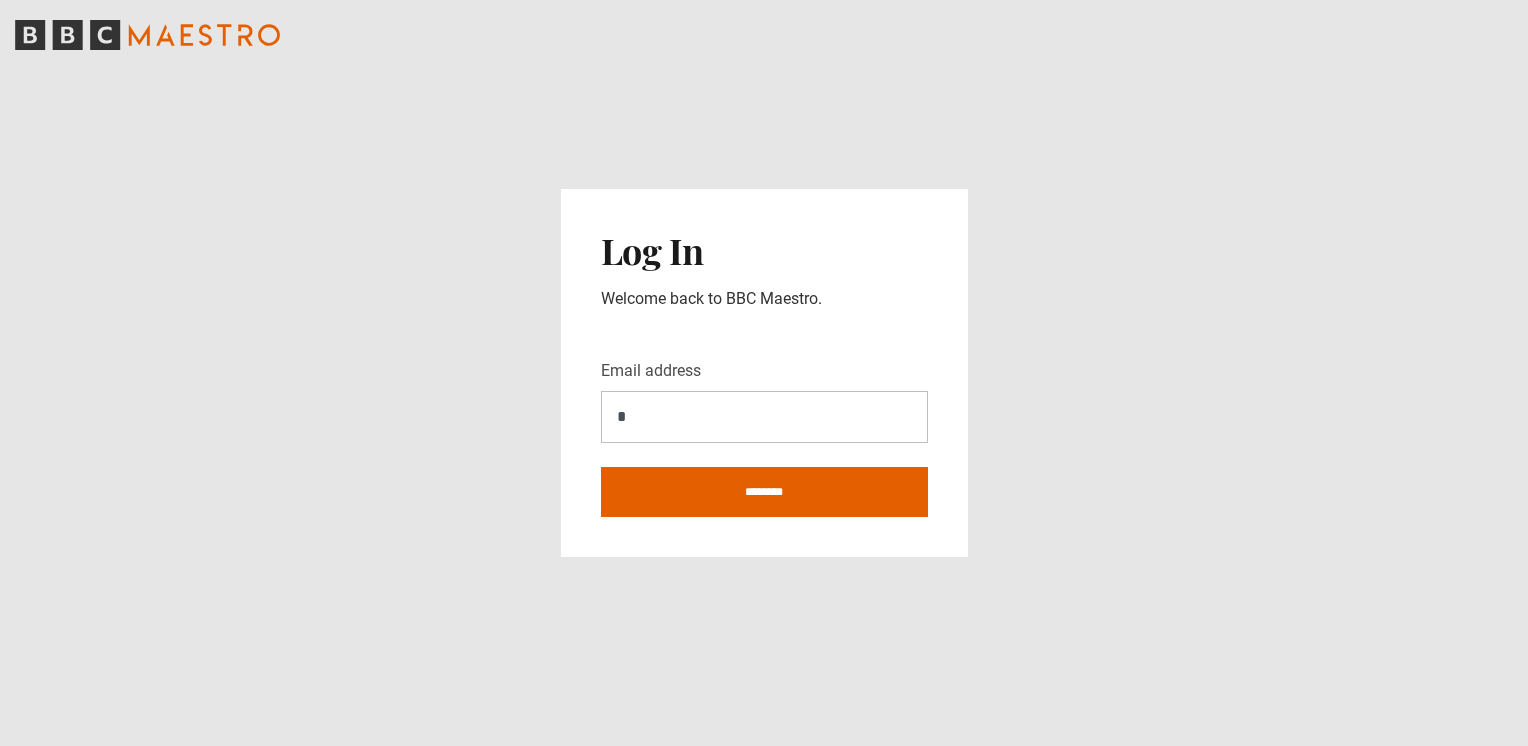 type on "**********" 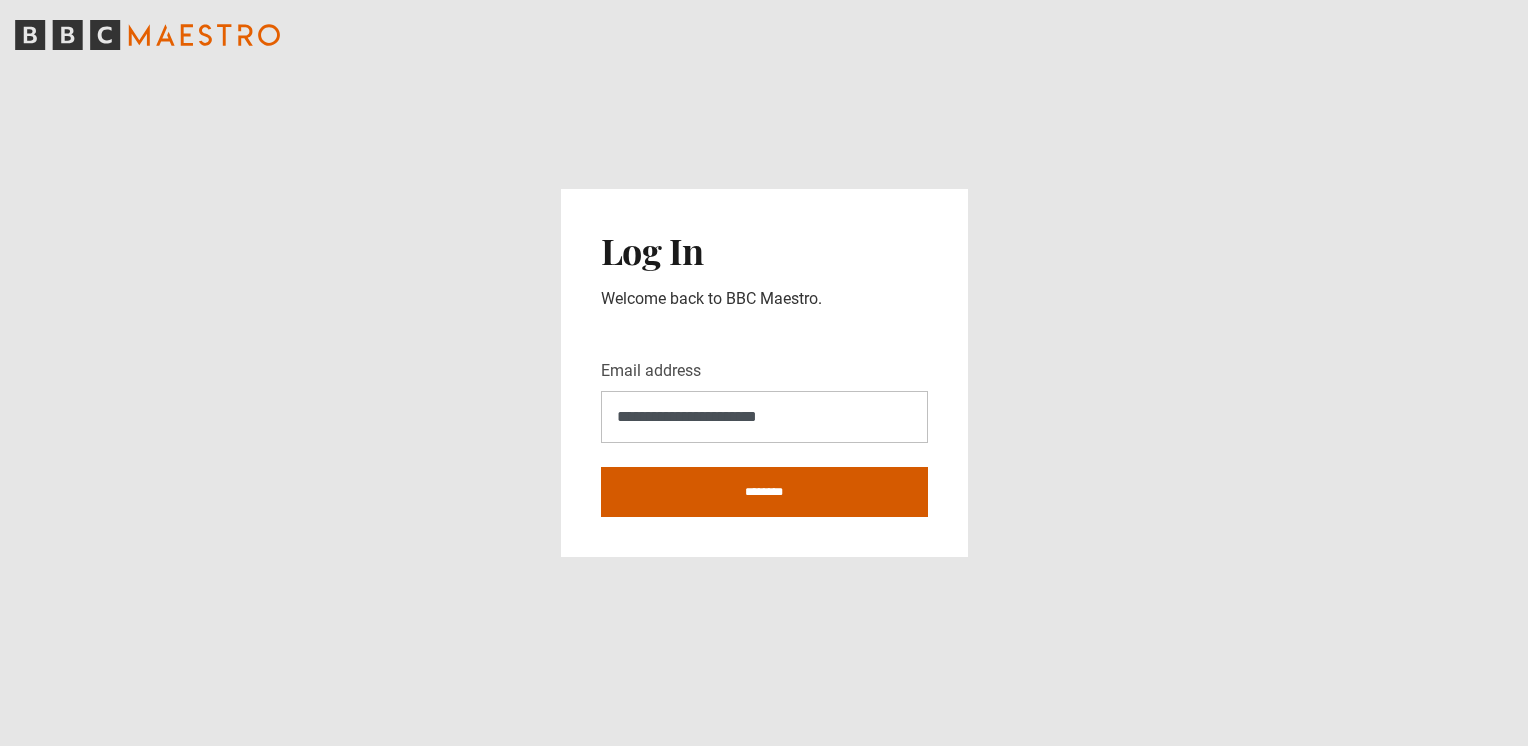 click on "********" at bounding box center (764, 492) 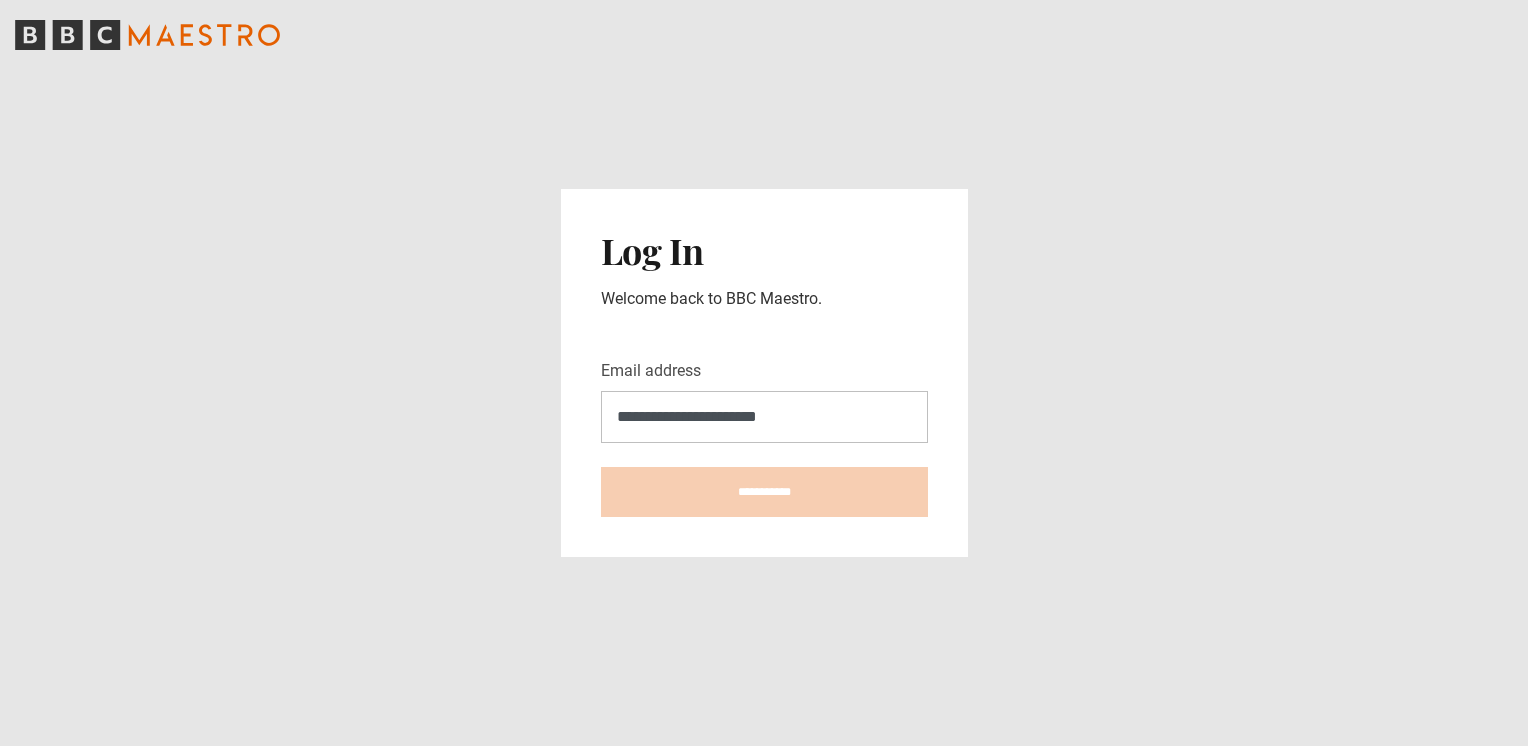 type on "**********" 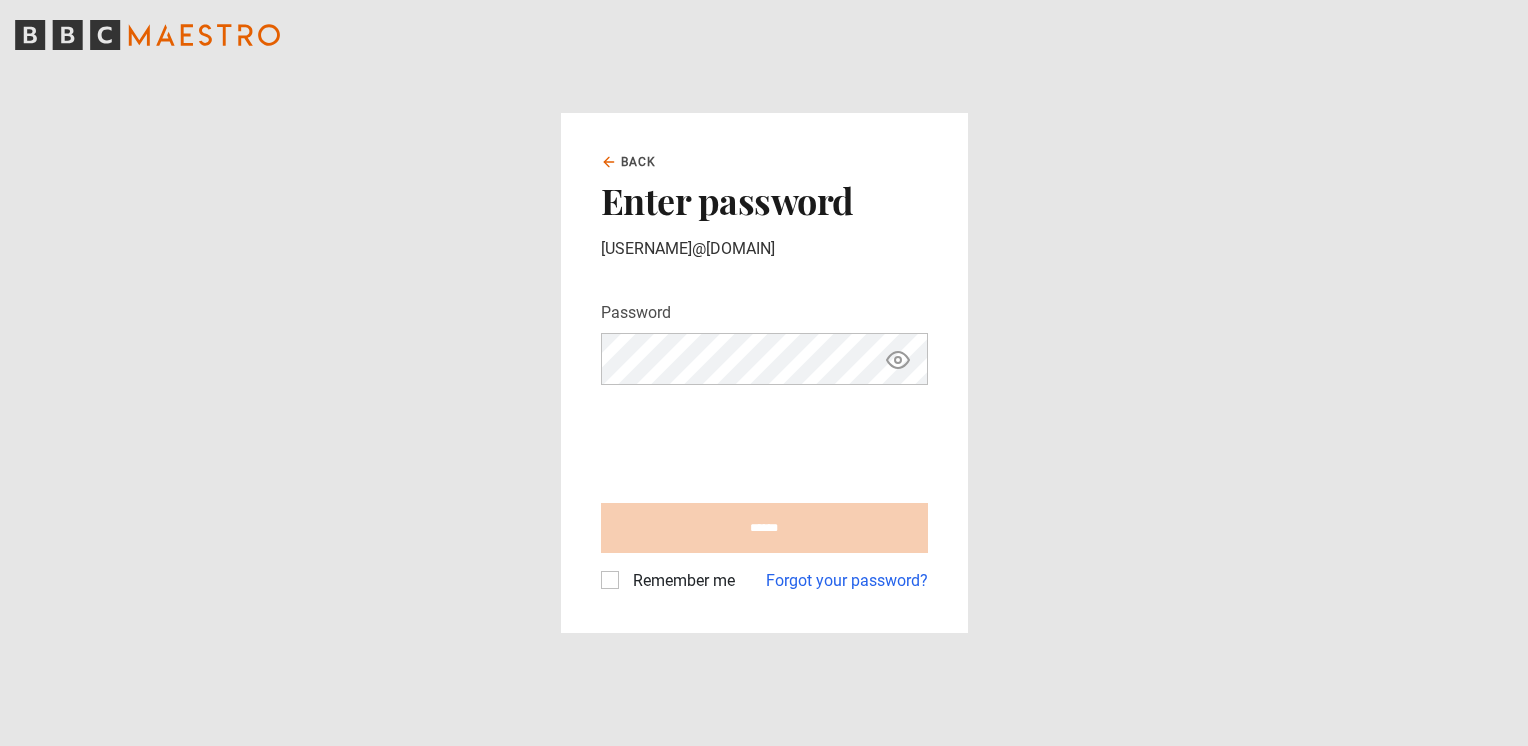 scroll, scrollTop: 0, scrollLeft: 0, axis: both 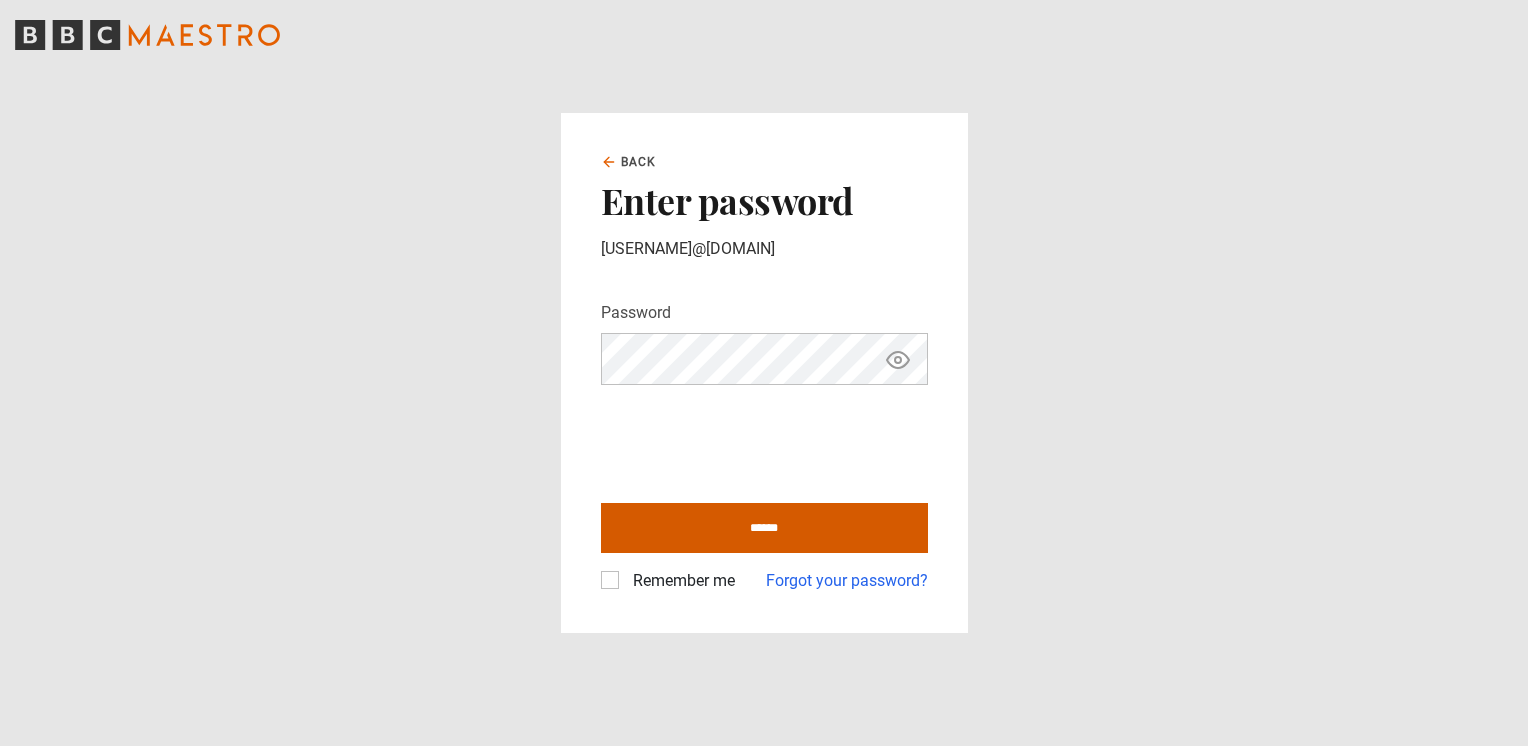 click on "******" at bounding box center [764, 528] 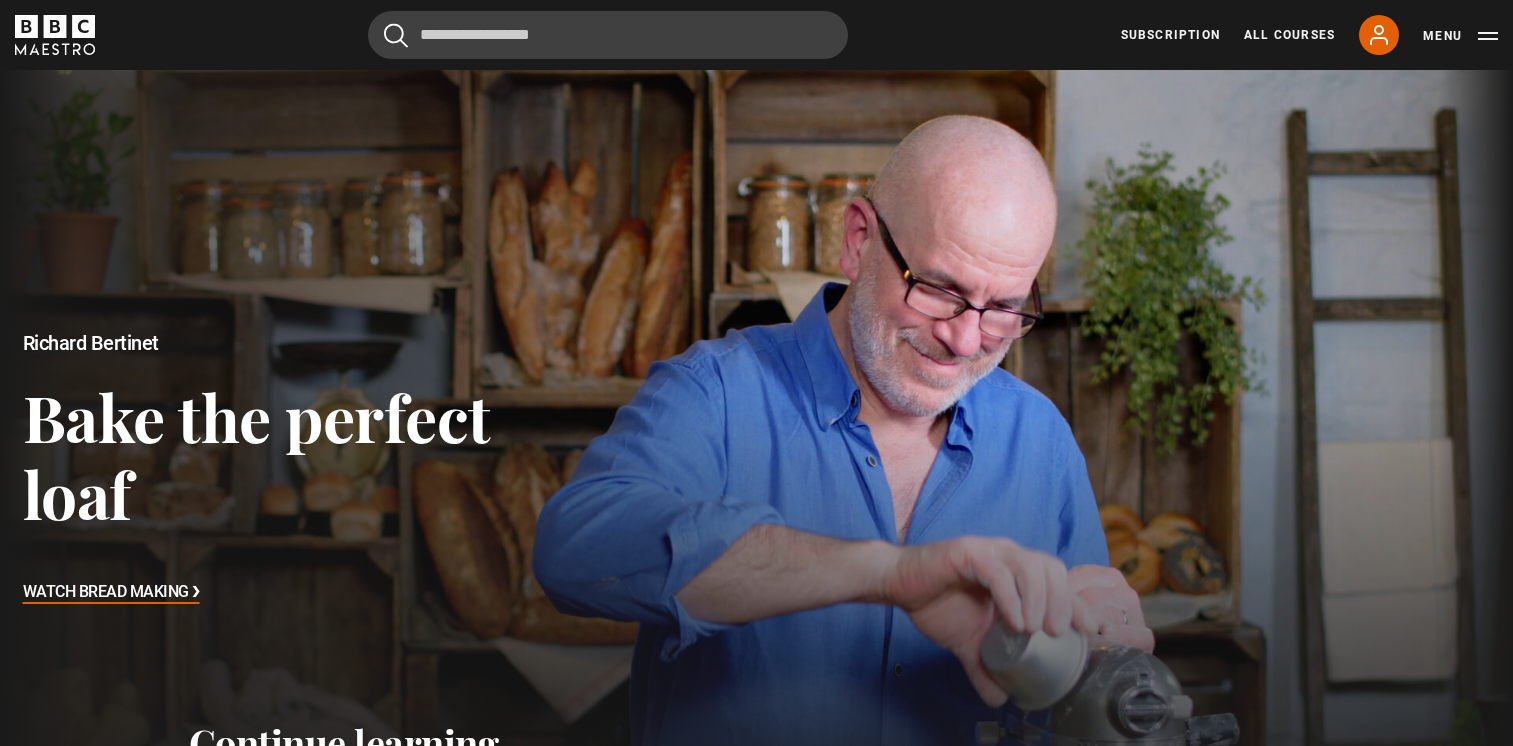 scroll, scrollTop: 0, scrollLeft: 0, axis: both 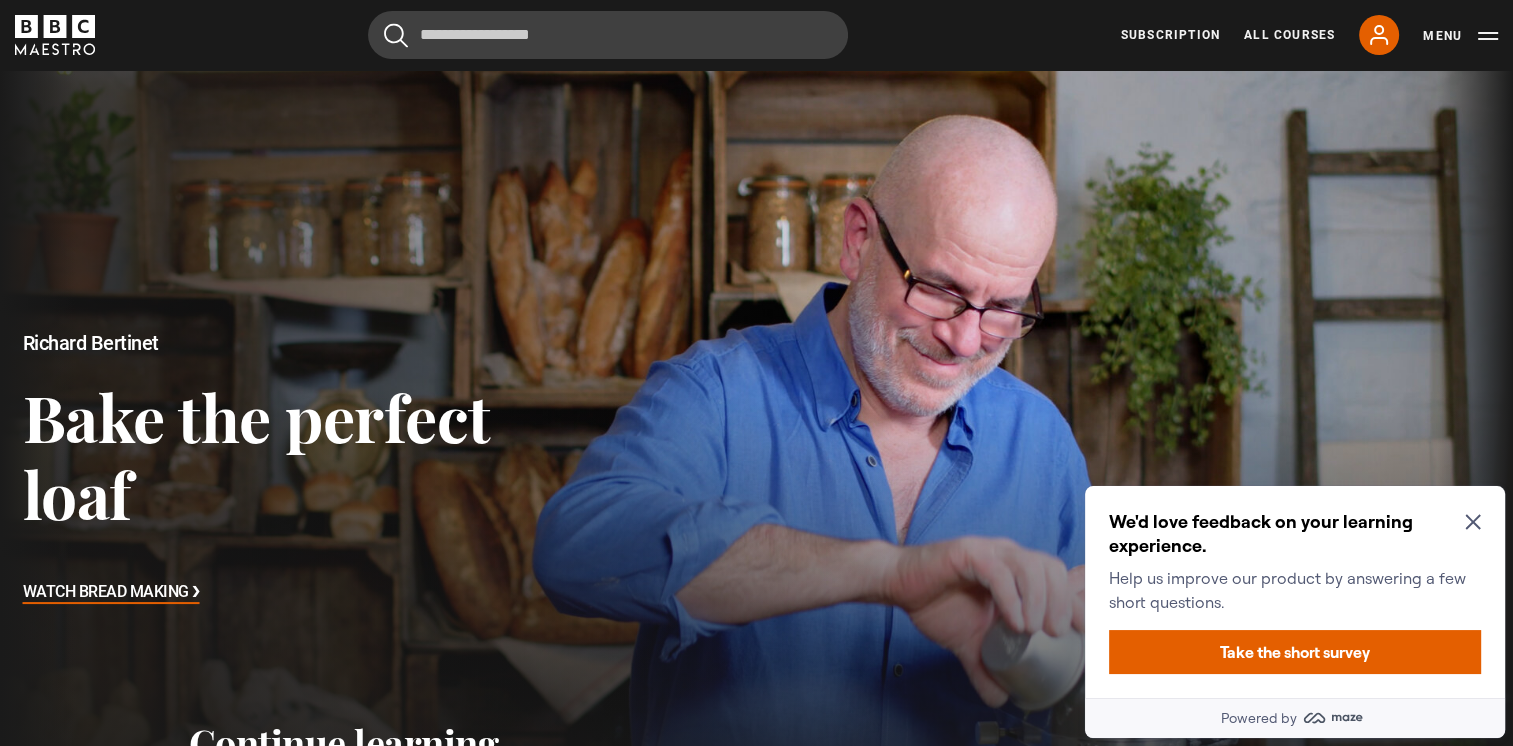 click 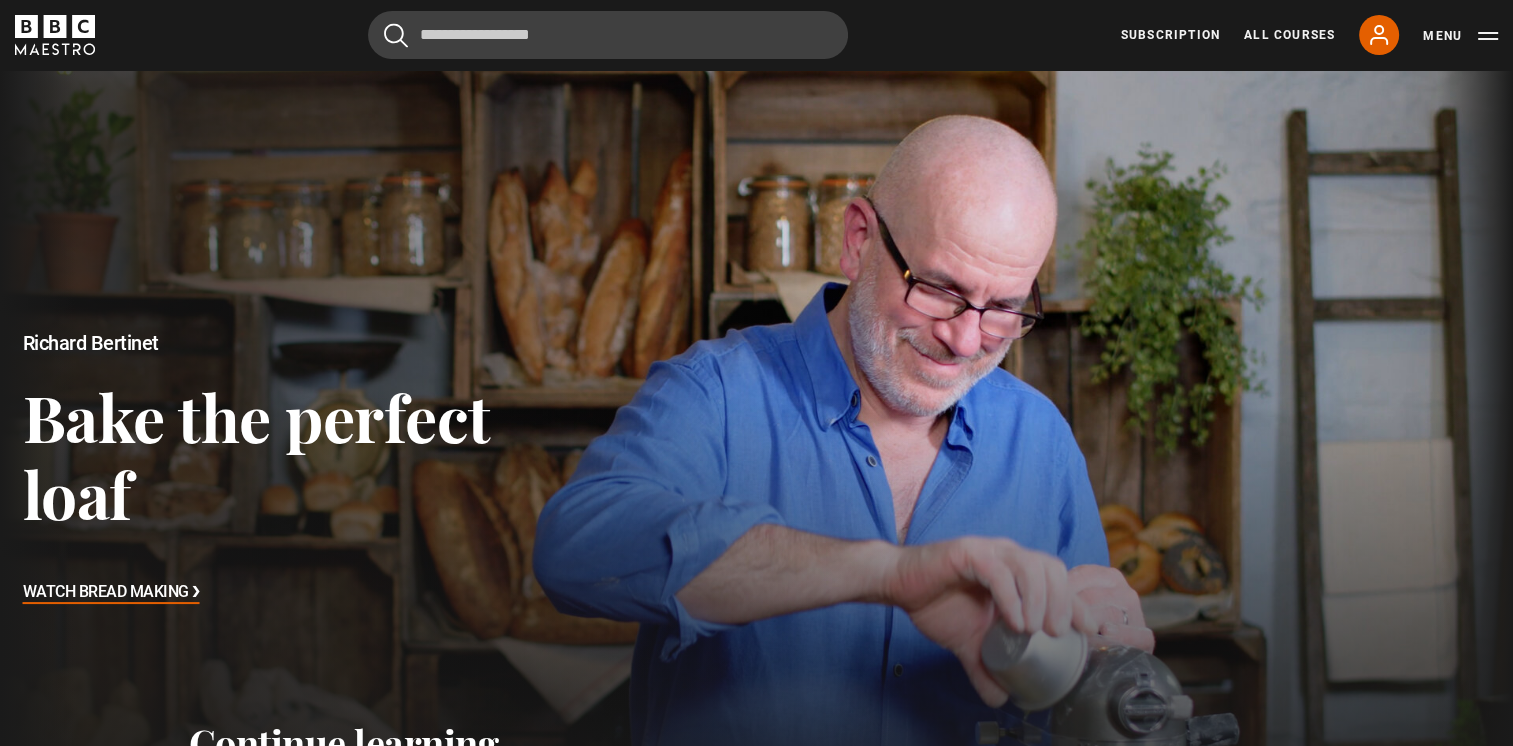 scroll, scrollTop: 652, scrollLeft: 0, axis: vertical 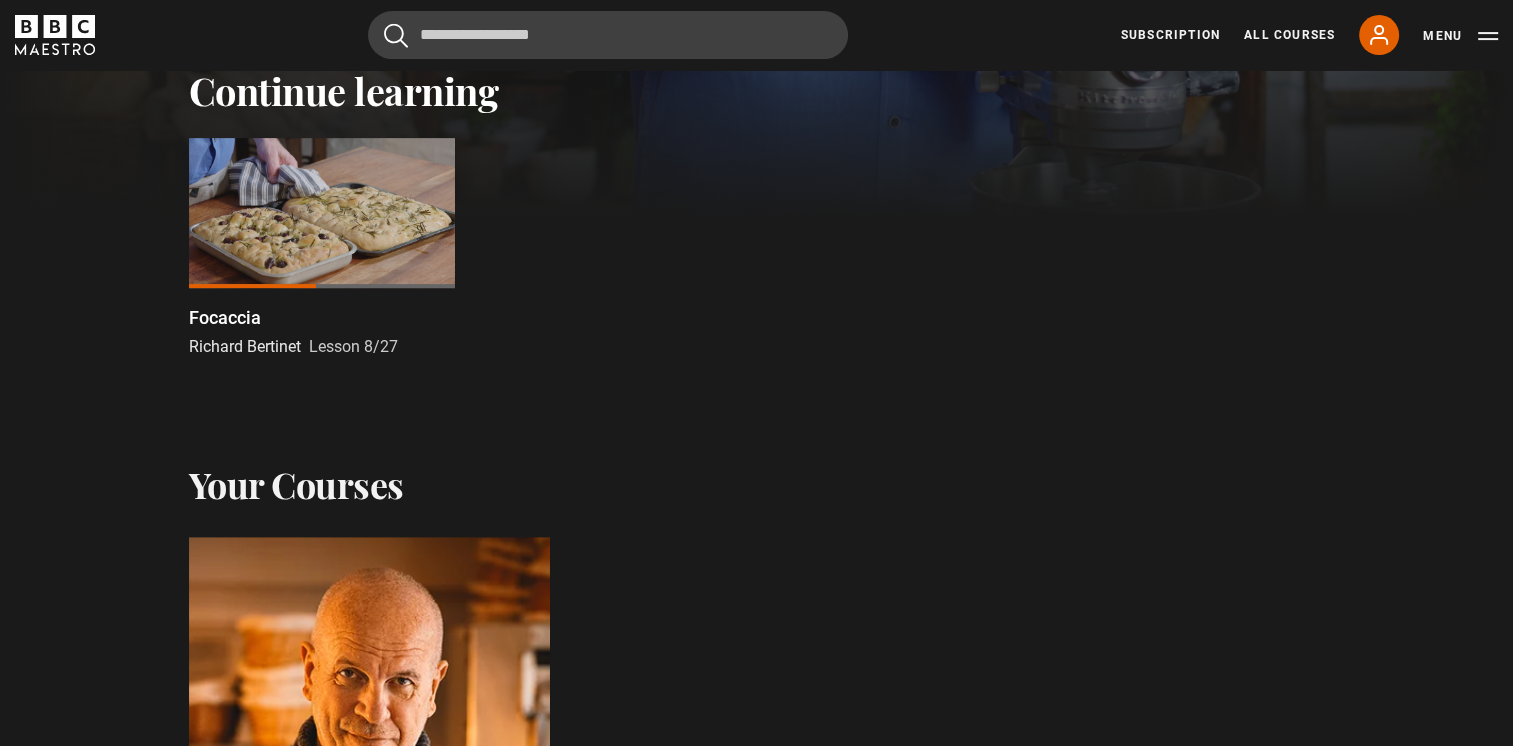 click at bounding box center (322, 213) 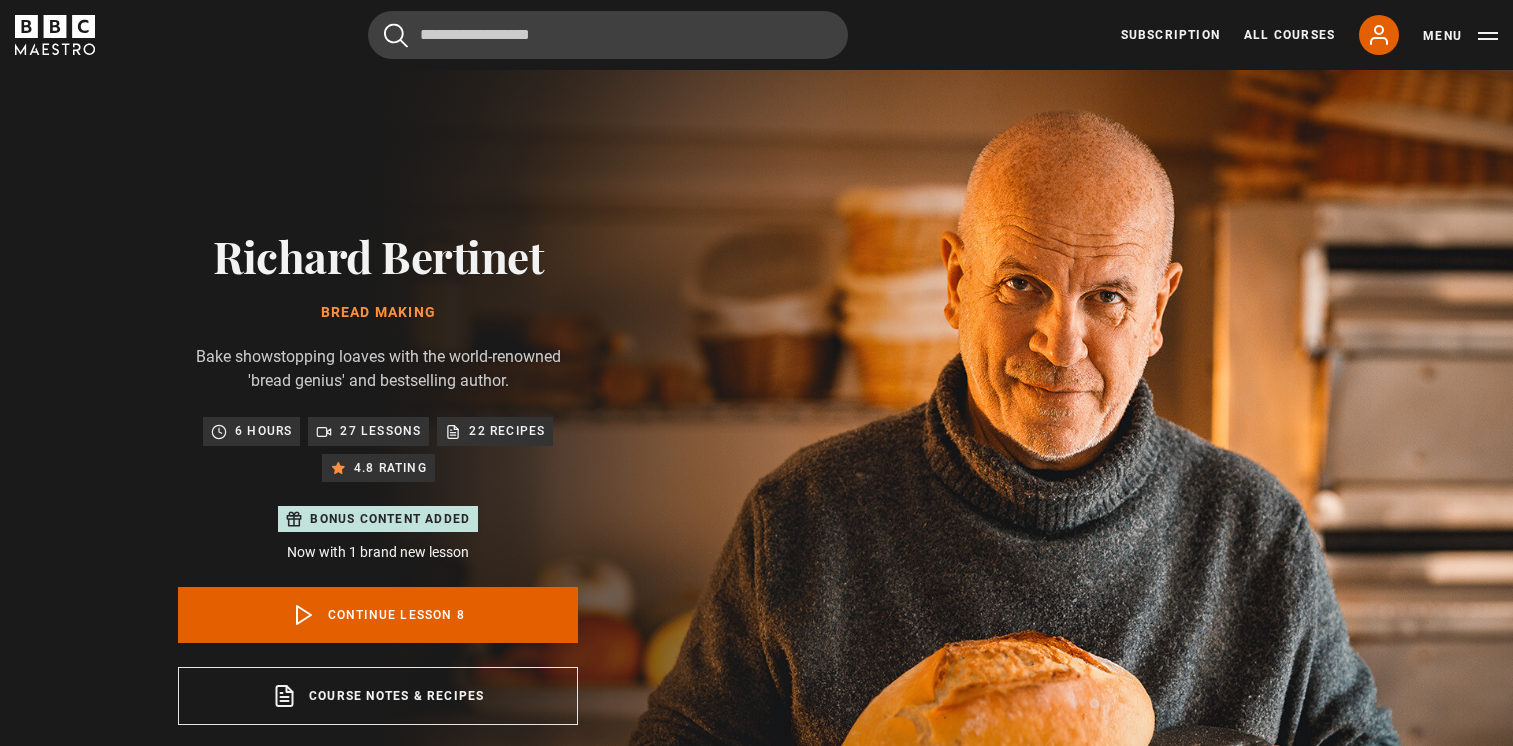 scroll, scrollTop: 884, scrollLeft: 0, axis: vertical 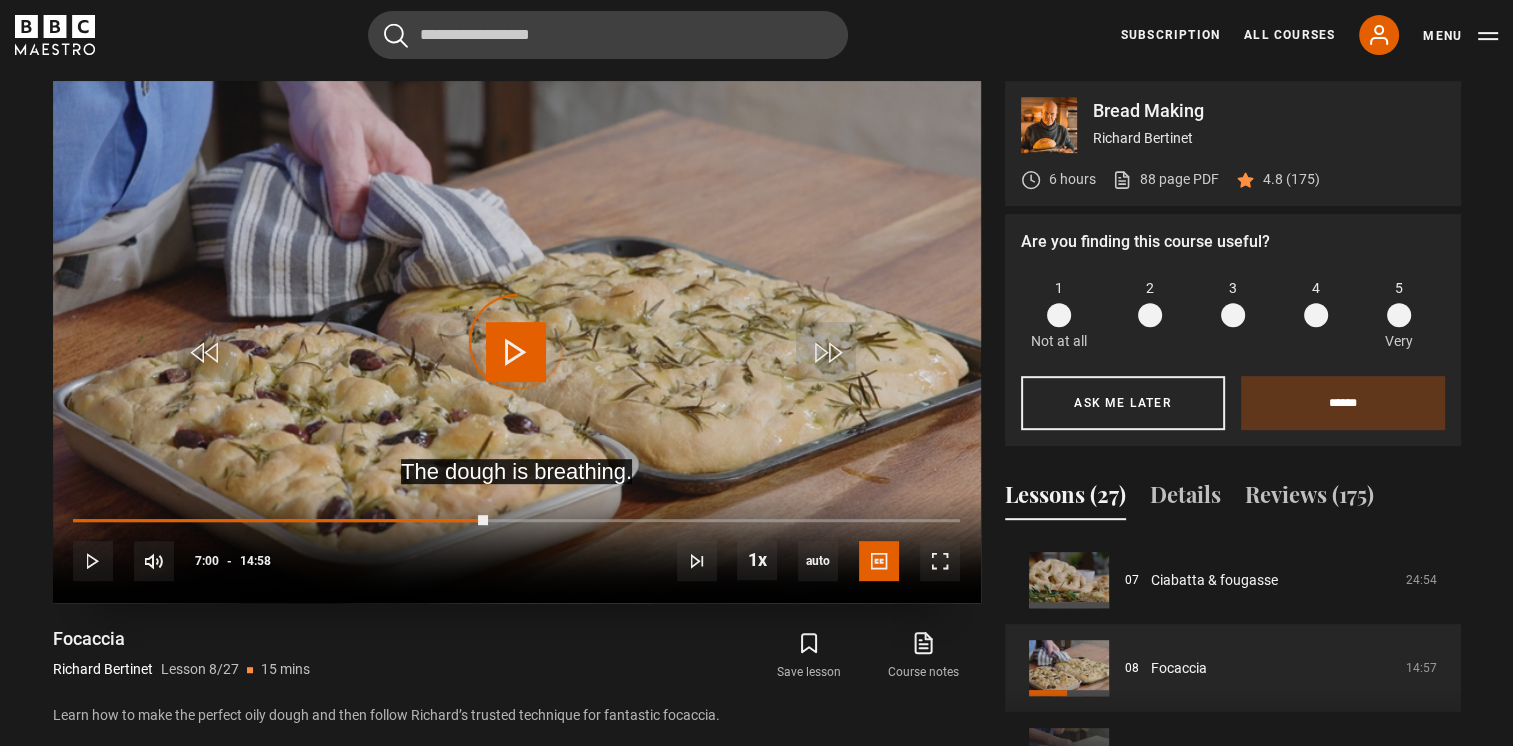 drag, startPoint x: 488, startPoint y: 518, endPoint x: 68, endPoint y: 516, distance: 420.00476 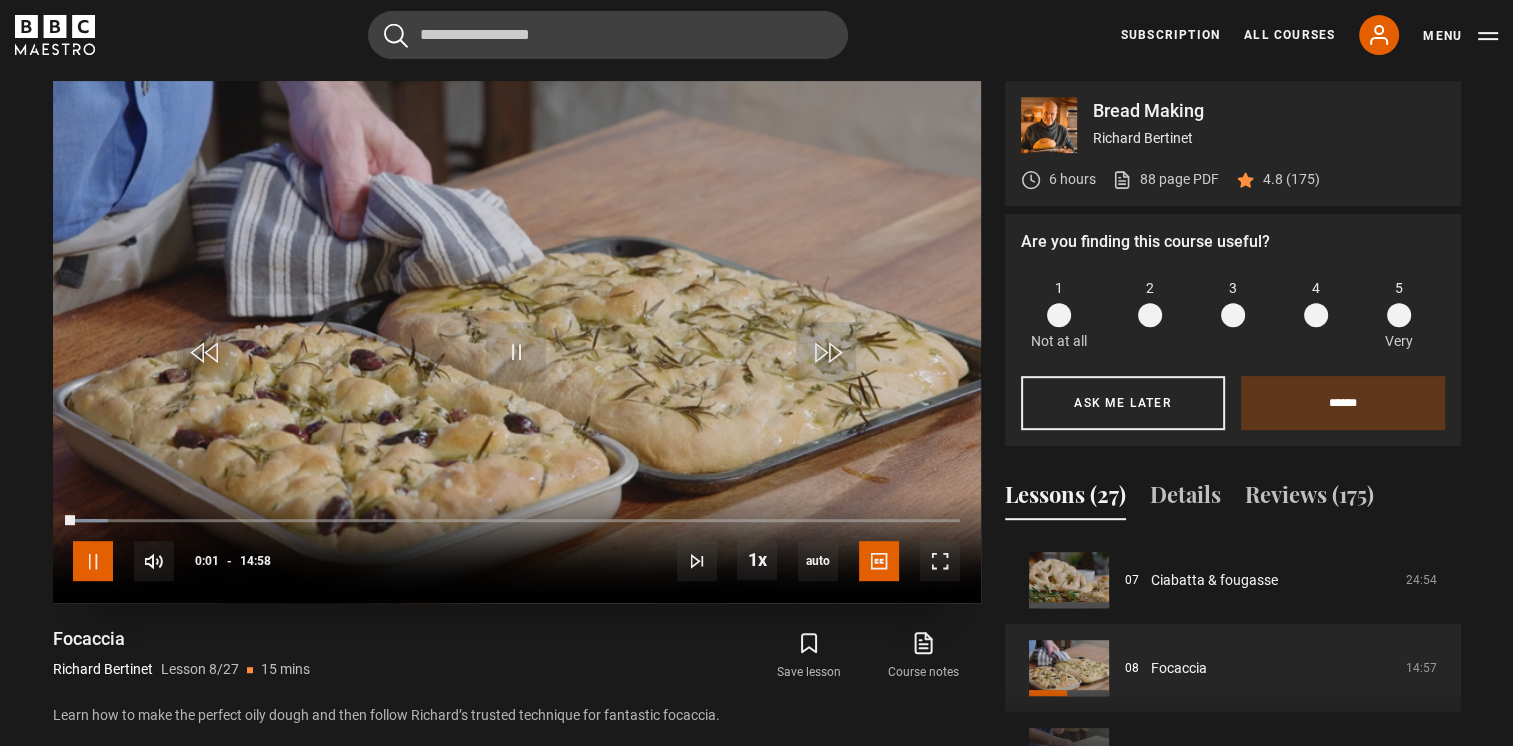 click at bounding box center [93, 561] 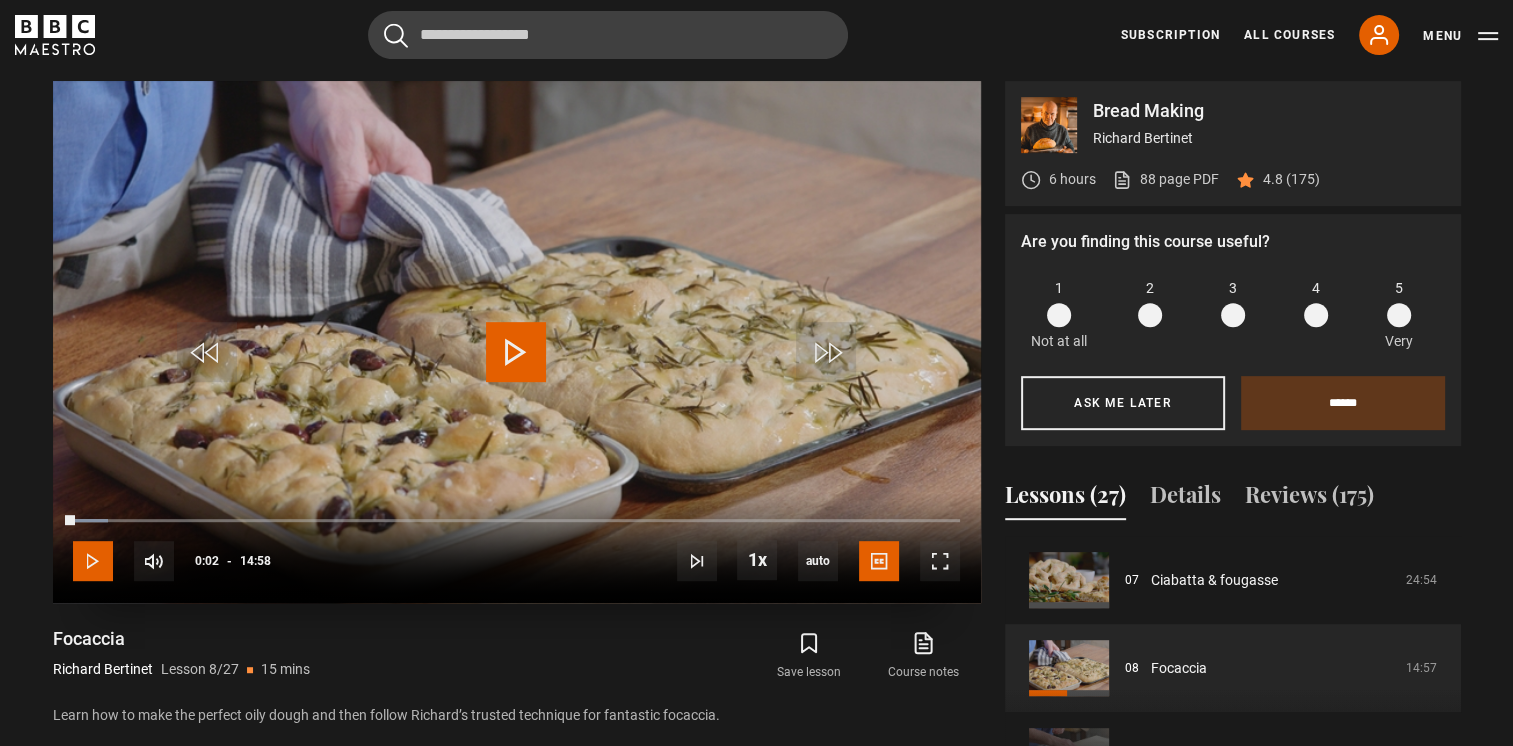 click at bounding box center [93, 561] 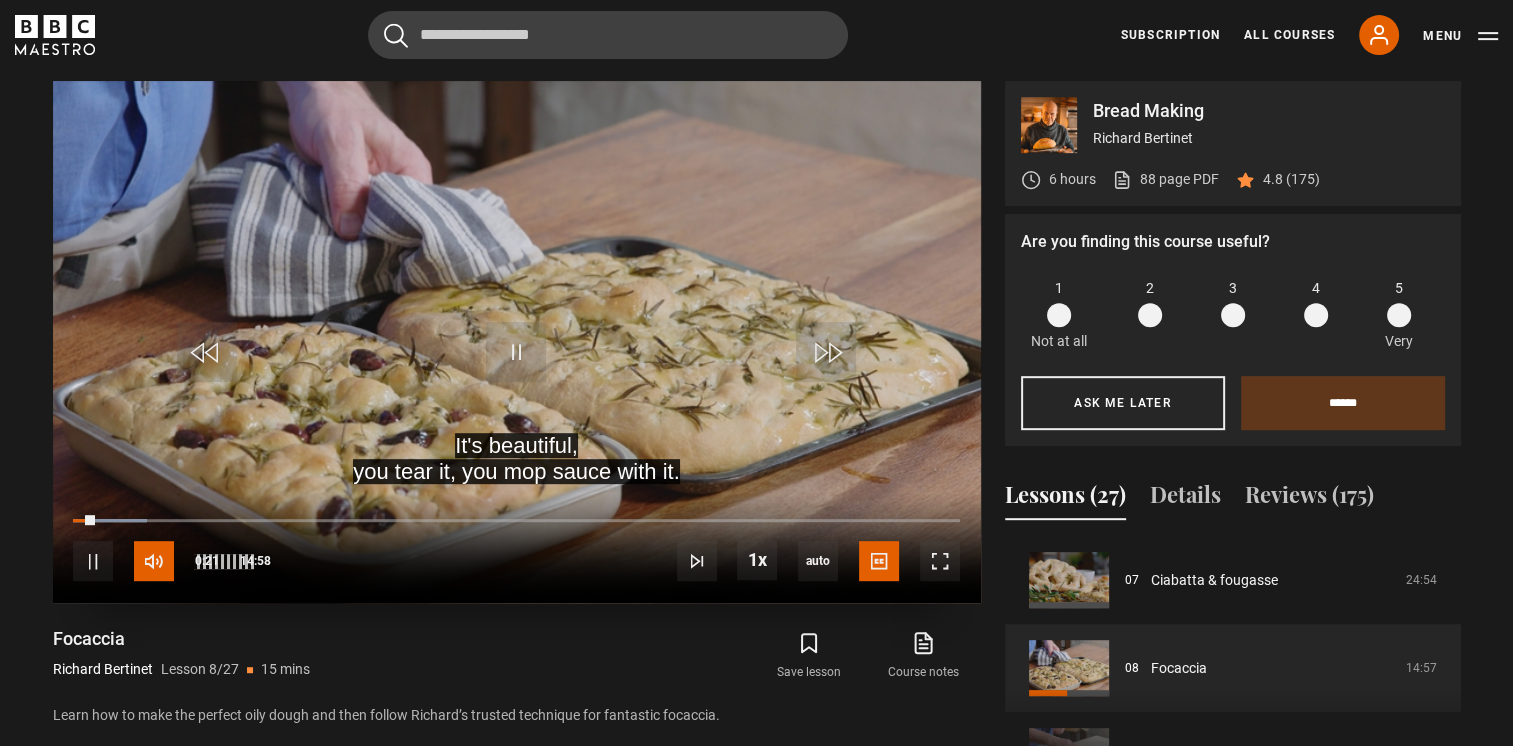 click at bounding box center [154, 561] 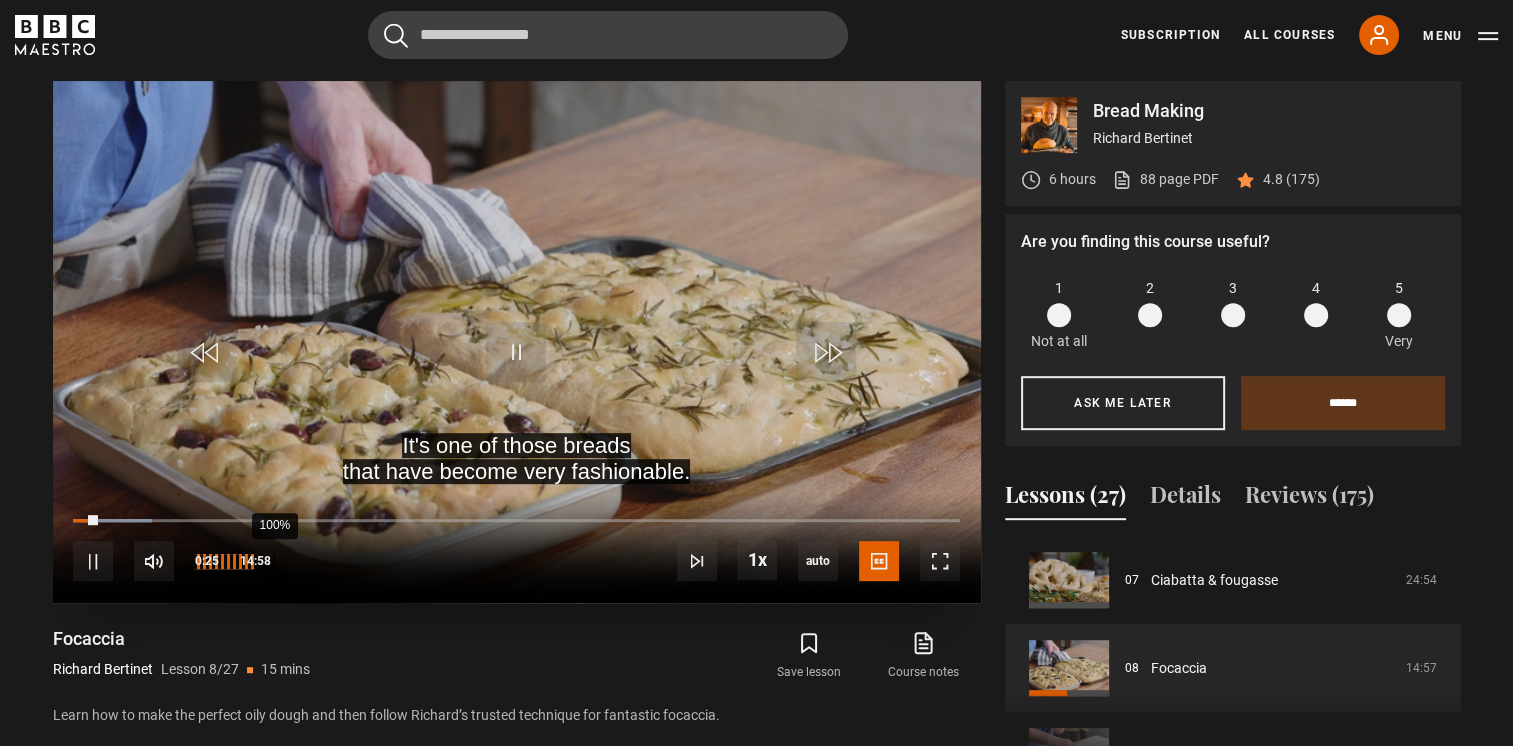click on "100%" at bounding box center [274, 561] 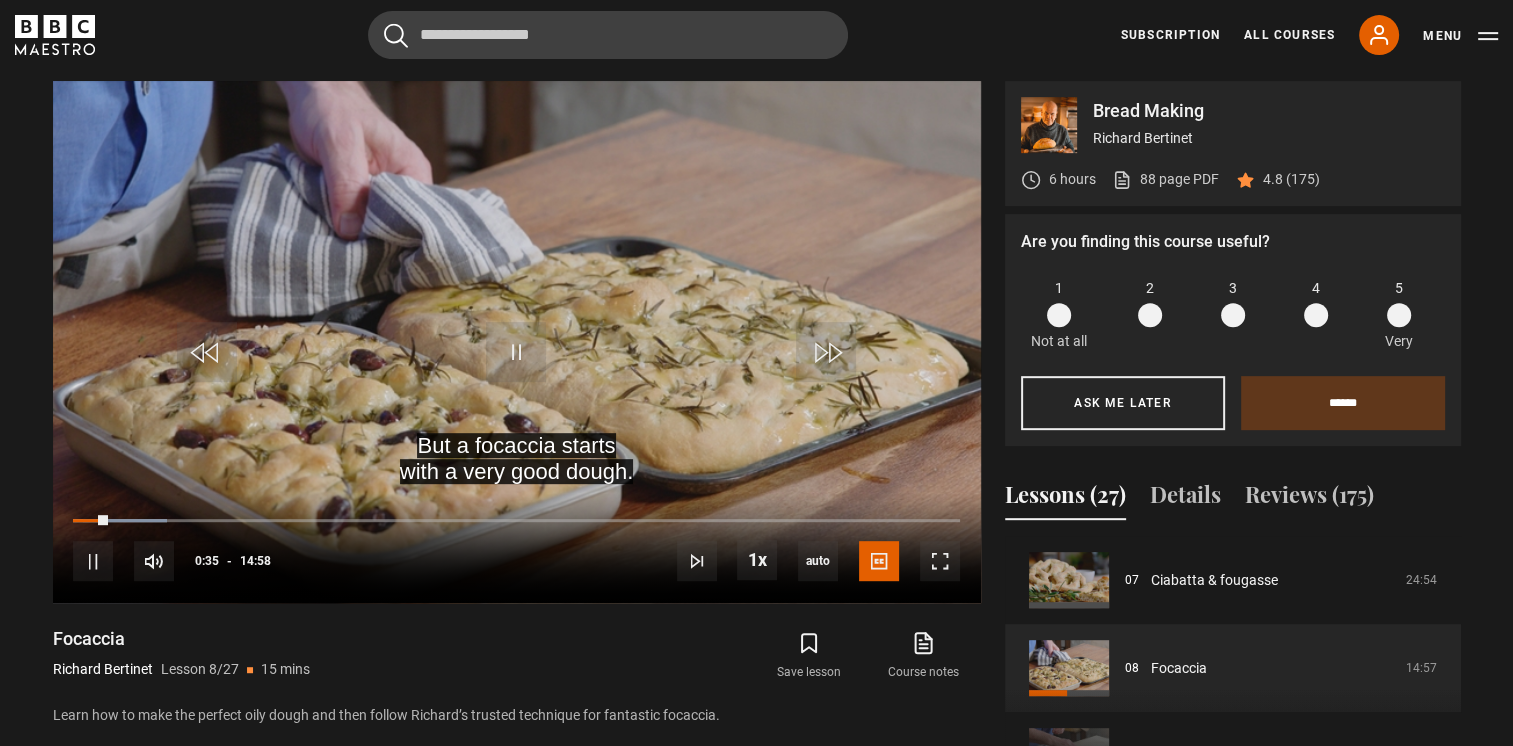 click on "Focaccia
[FIRST] [LAST]
Lesson 8/27
15 mins
Learn how to make the perfect oily dough and then follow Richard’s trusted technique for fantastic focaccia.
Save lesson
Course notes
opens in new tab" at bounding box center [517, 676] 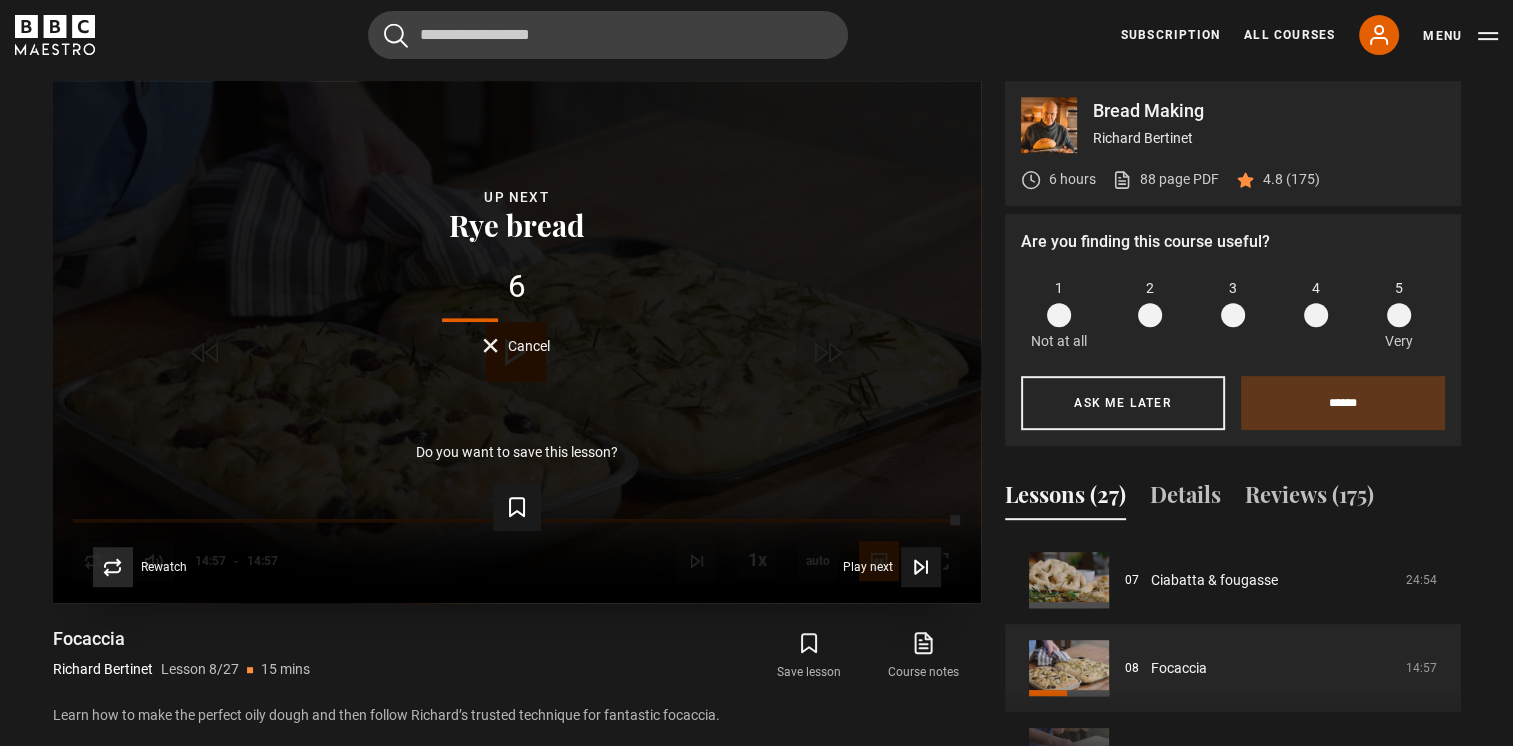 click 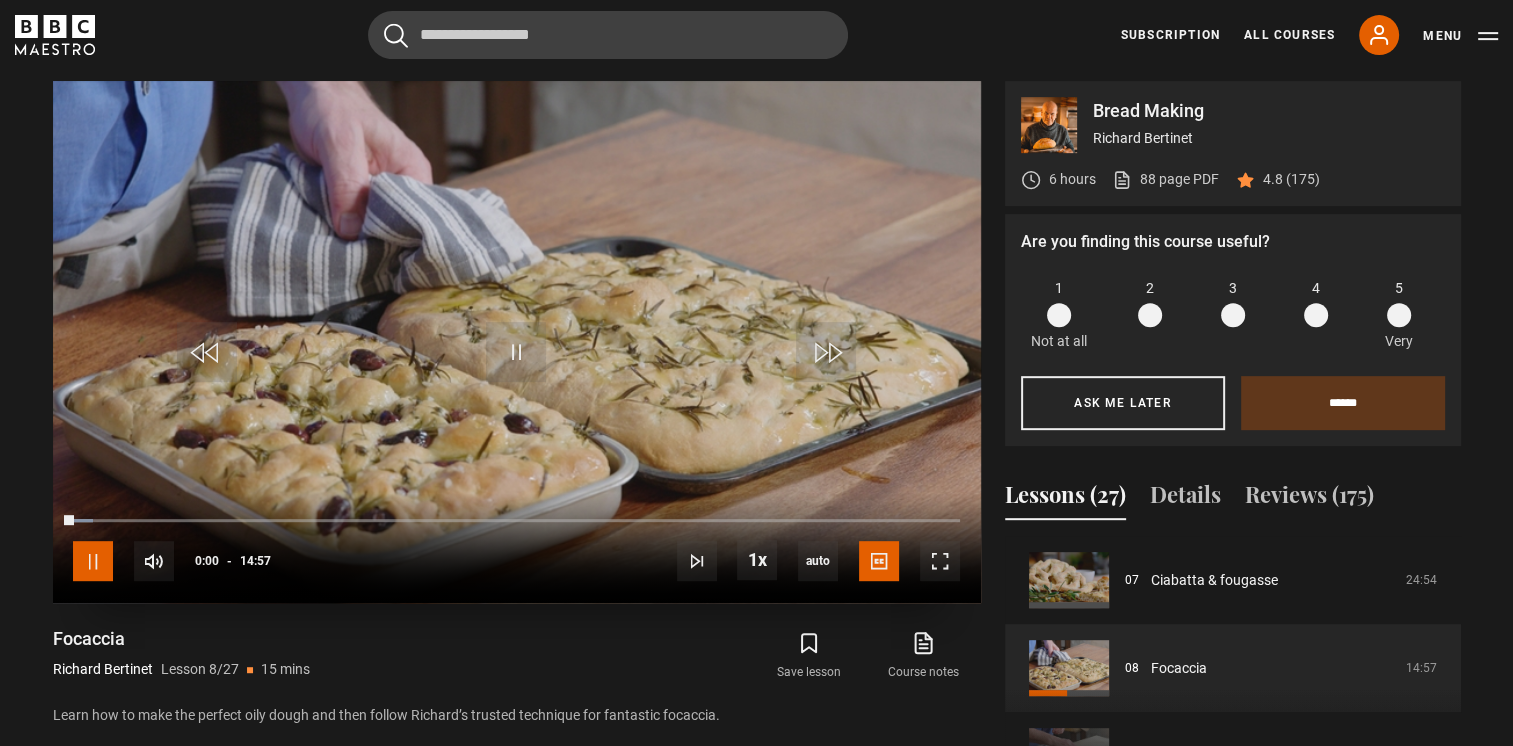 click at bounding box center [93, 561] 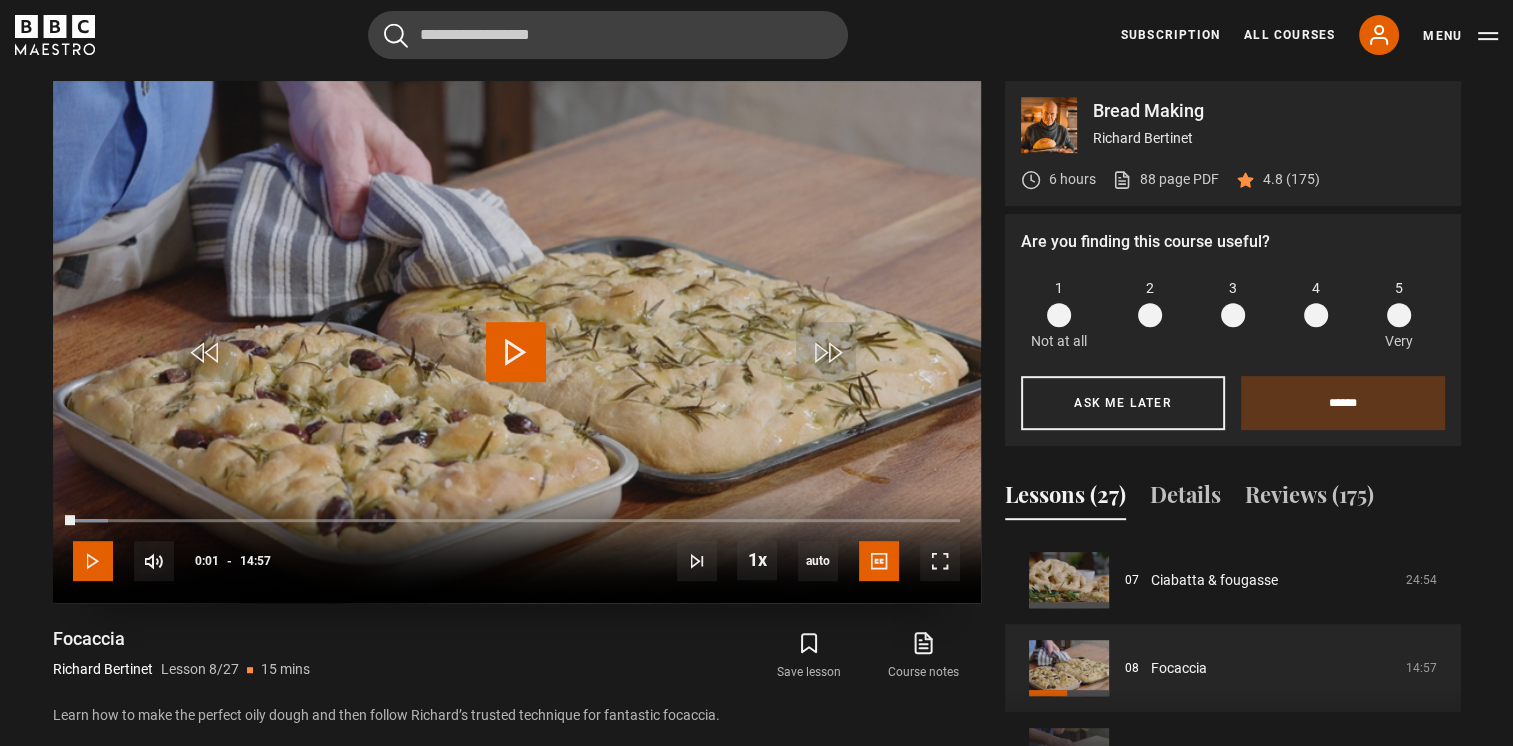 click at bounding box center [93, 561] 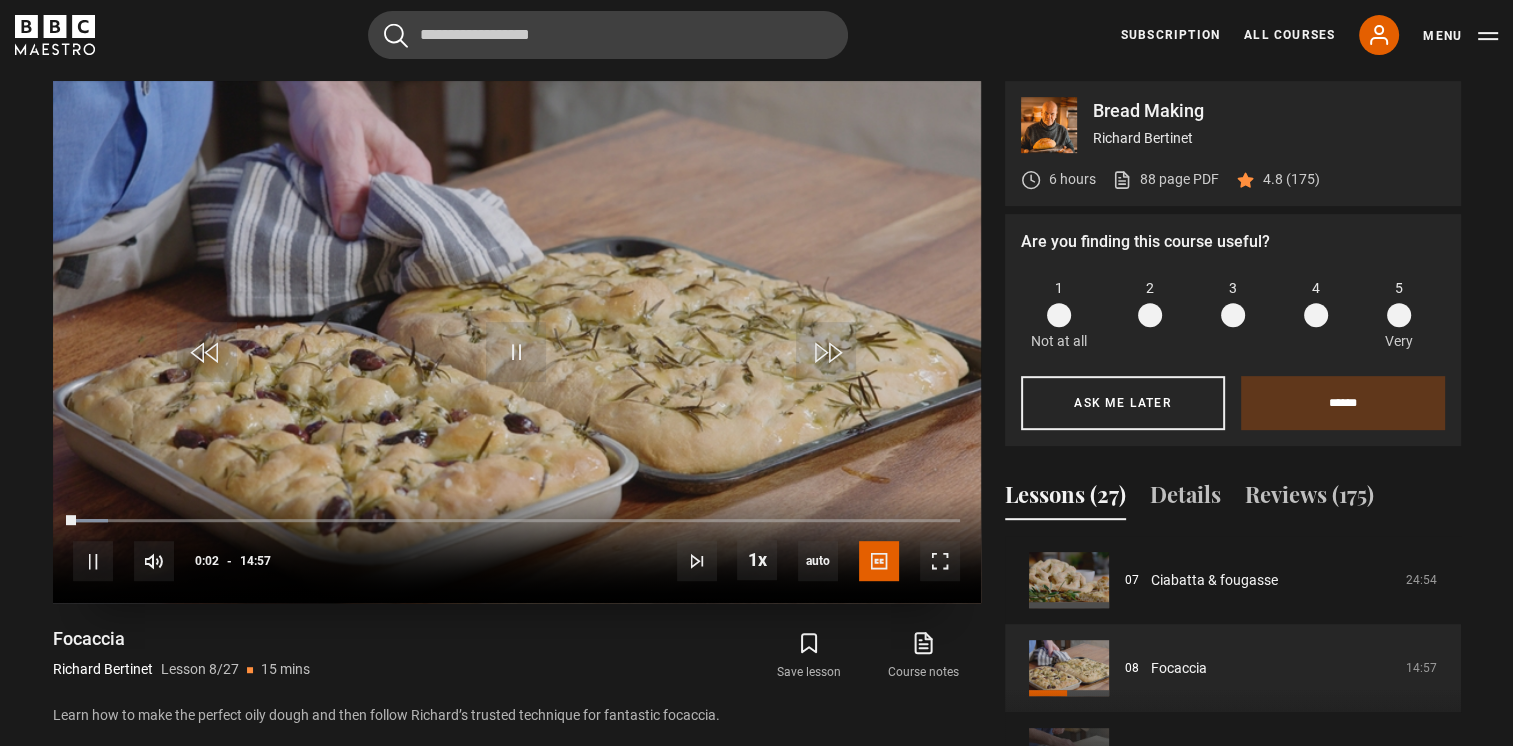 click on "10s Skip Back 10 seconds Pause 10s Skip Forward 10 seconds Loaded :  3.90% 00:31 00:02 Pause Mute 53% Current Time  0:02 - Duration  14:57
[FIRST] [LAST]
Lesson 8
Focaccia
1x Playback Rate 2x 1.5x 1x , selected 0.5x auto Quality 360p 720p 1080p 2160p Auto , selected Captions captions off English  Captions , selected" at bounding box center [517, 548] 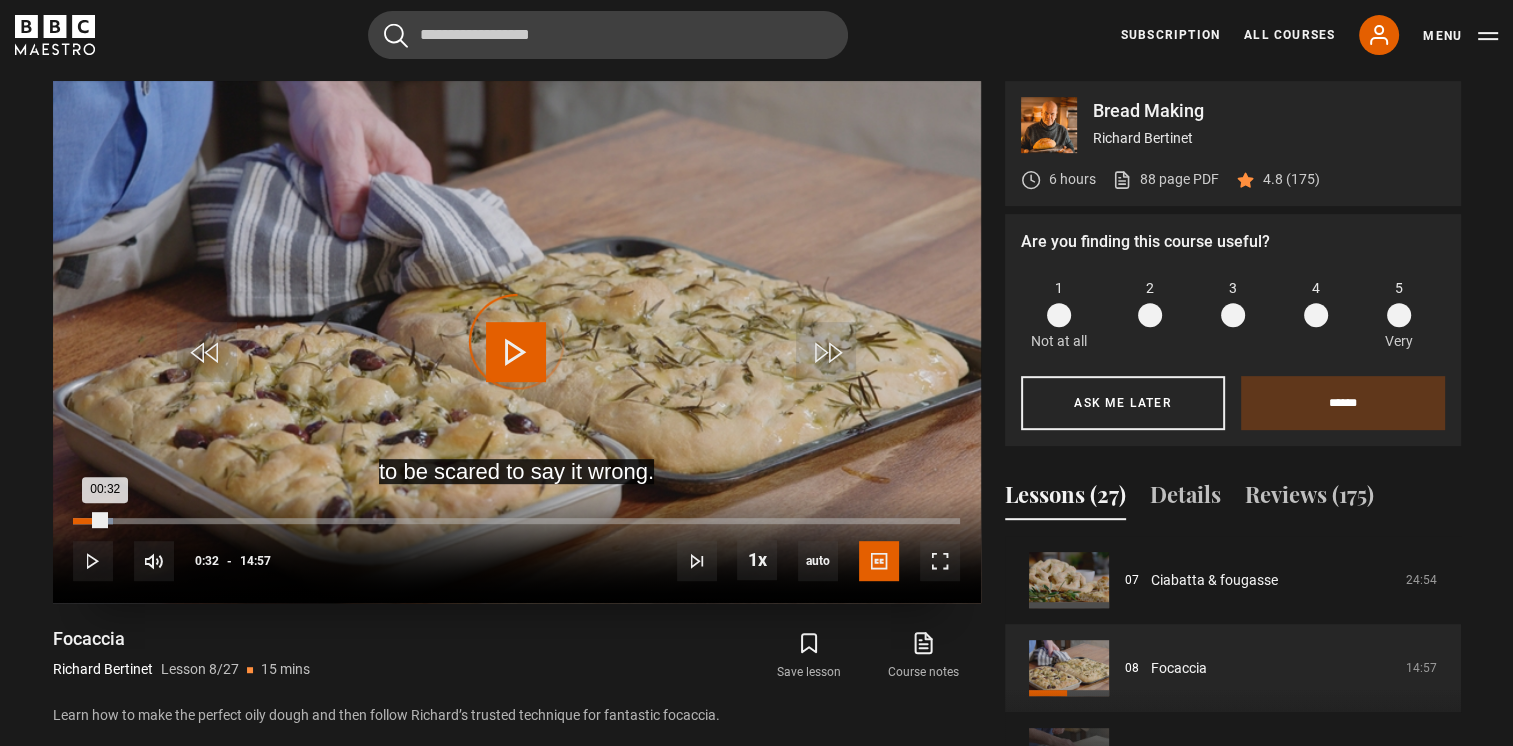 click on "Loaded :  4.46% 00:30 00:32" at bounding box center [516, 521] 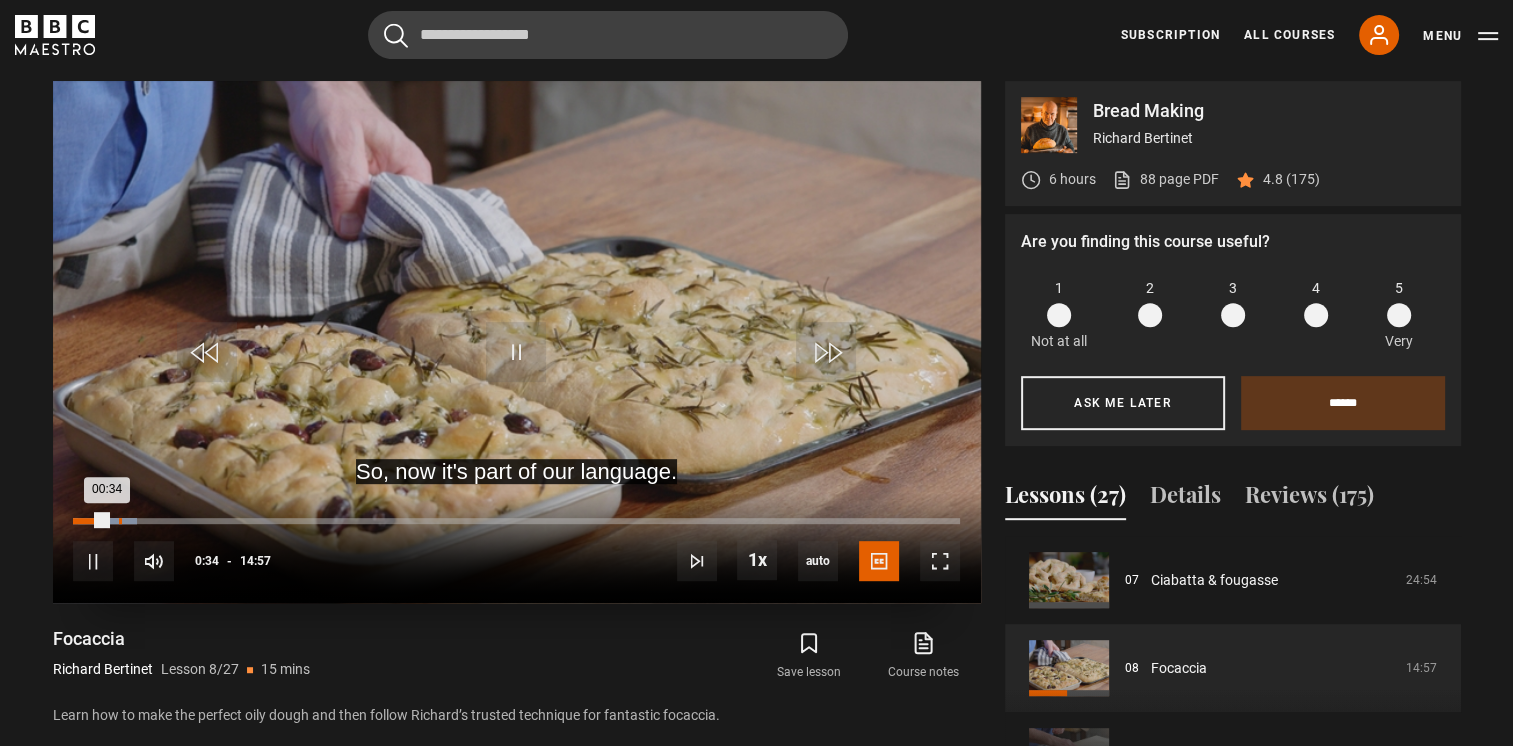 click on "Loaded :  7.24% 00:46 00:34" at bounding box center [516, 521] 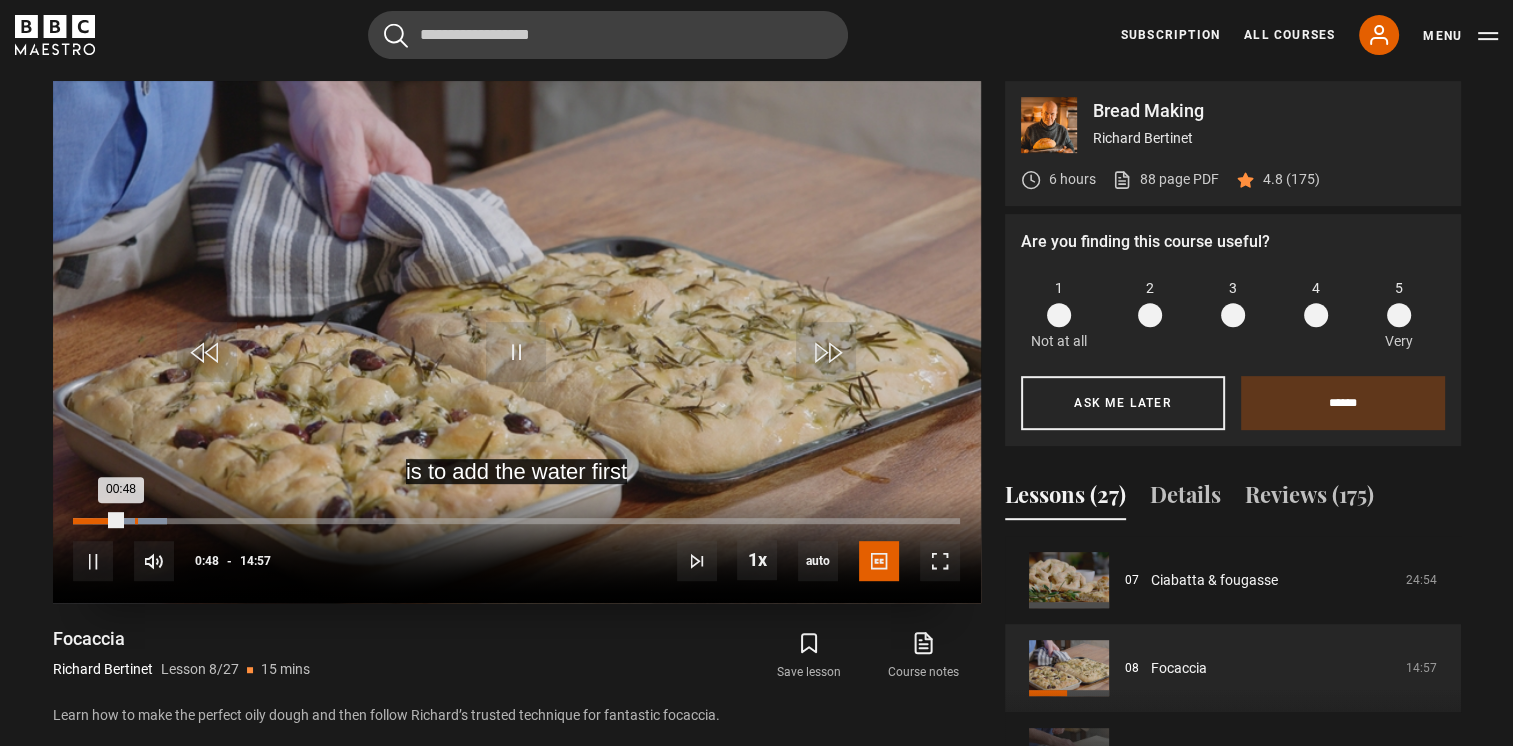 click on "Loaded :  10.58% 01:02 00:48" at bounding box center (516, 521) 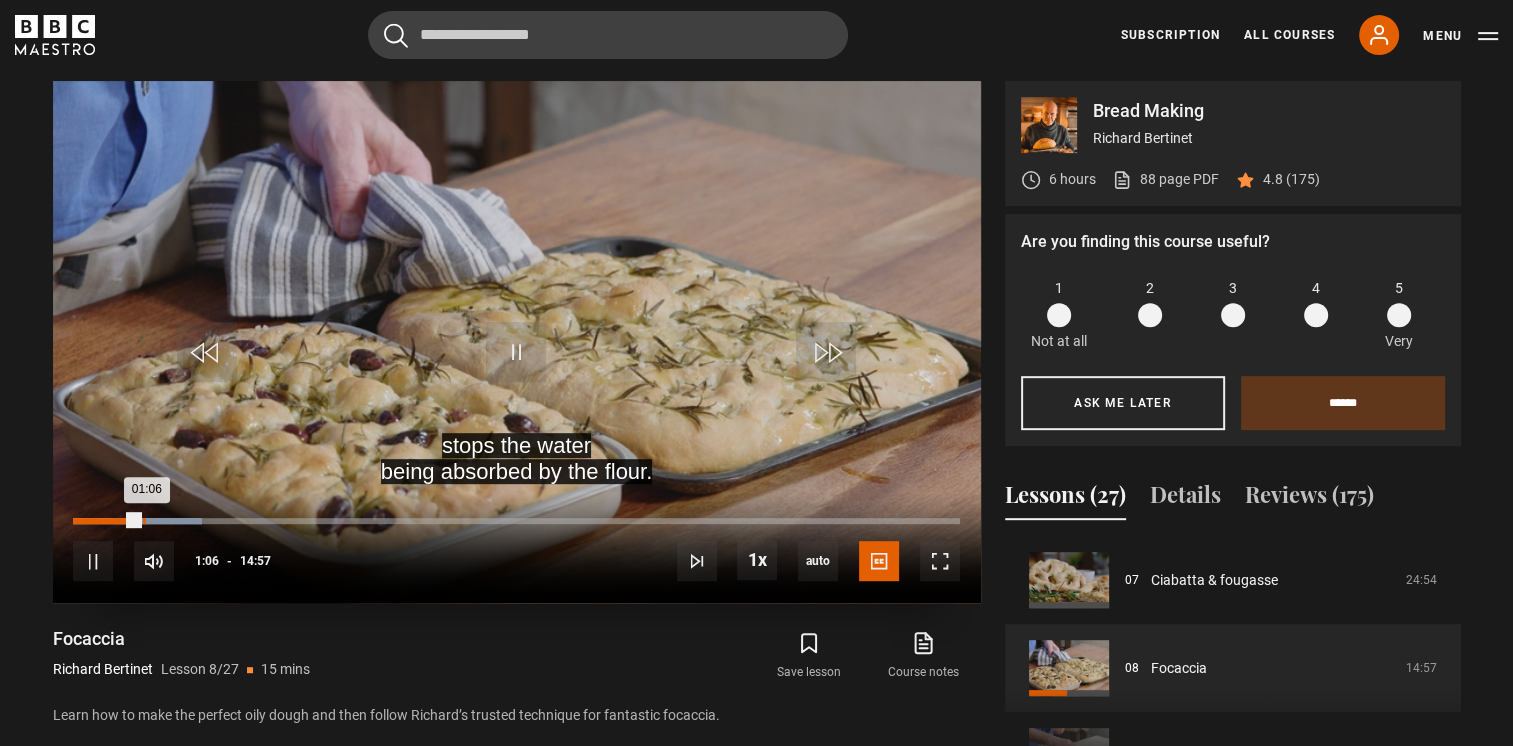 click on "10s Skip Back 10 seconds Pause 10s Skip Forward 10 seconds Loaded :  14.48% 01:10 01:06 Pause Mute 53% Current Time  1:06 - Duration  14:57
Richard Bertinet
Lesson 8
Focaccia
1x Playback Rate 2x 1.5x 1x , selected 0.5x auto Quality 360p 720p 1080p 2160p Auto , selected Captions captions off English  Captions , selected" at bounding box center [517, 548] 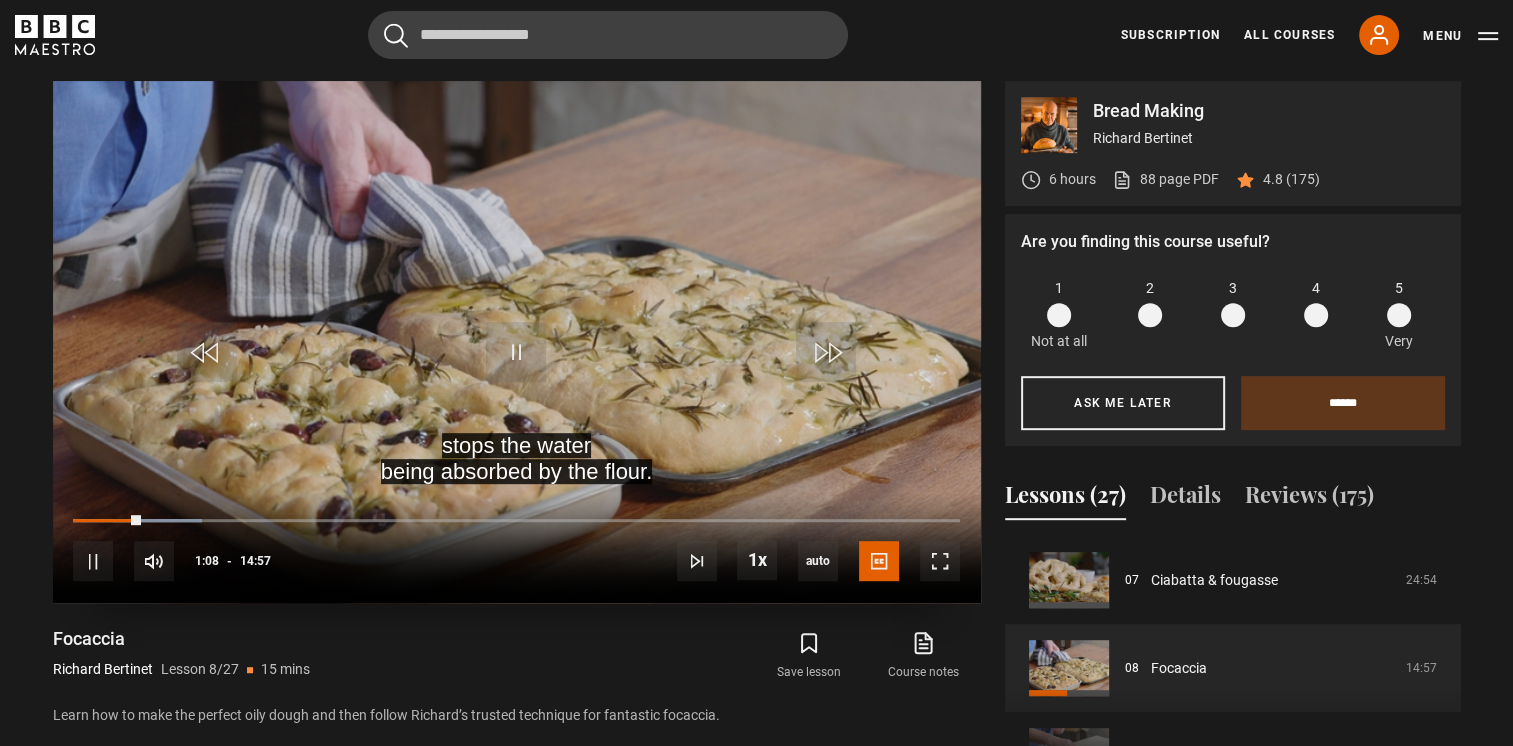 click on "10s Skip Back 10 seconds Pause 10s Skip Forward 10 seconds Loaded :  14.48% 01:10 01:08 Pause Mute 53% Current Time  1:08 - Duration  14:57
Richard Bertinet
Lesson 8
Focaccia
1x Playback Rate 2x 1.5x 1x , selected 0.5x auto Quality 360p 720p 1080p 2160p Auto , selected Captions captions off English  Captions , selected" at bounding box center (517, 548) 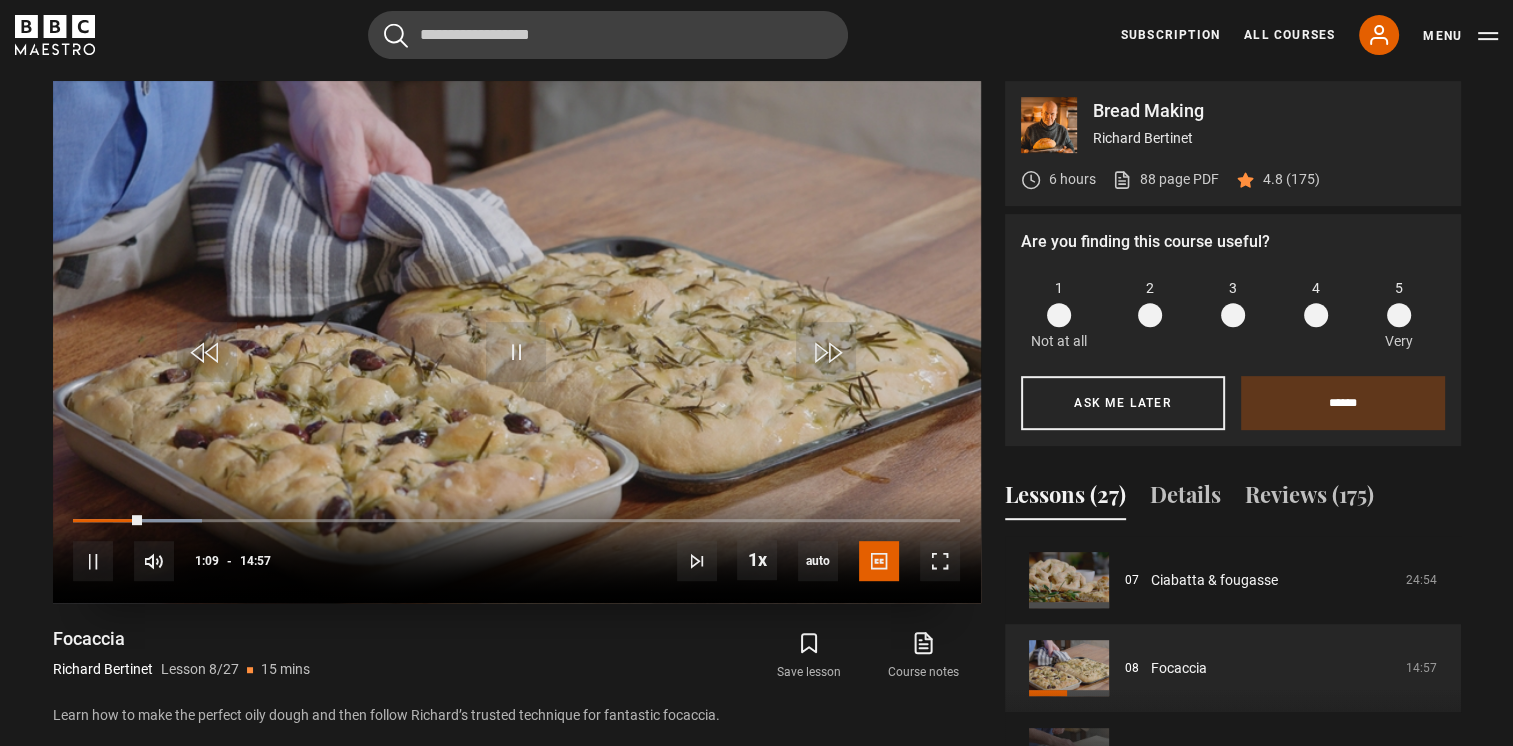 click on "10s Skip Back 10 seconds Pause 10s Skip Forward 10 seconds Loaded :  14.48% 01:10 01:09 Pause Mute 53% Current Time  1:09 - Duration  14:57
[FIRST] [LAST]
Lesson 8
Focaccia
1x Playback Rate 2x 1.5x 1x , selected 0.5x auto Quality 360p 720p 1080p 2160p Auto , selected Captions captions off English  Captions , selected" at bounding box center [517, 548] 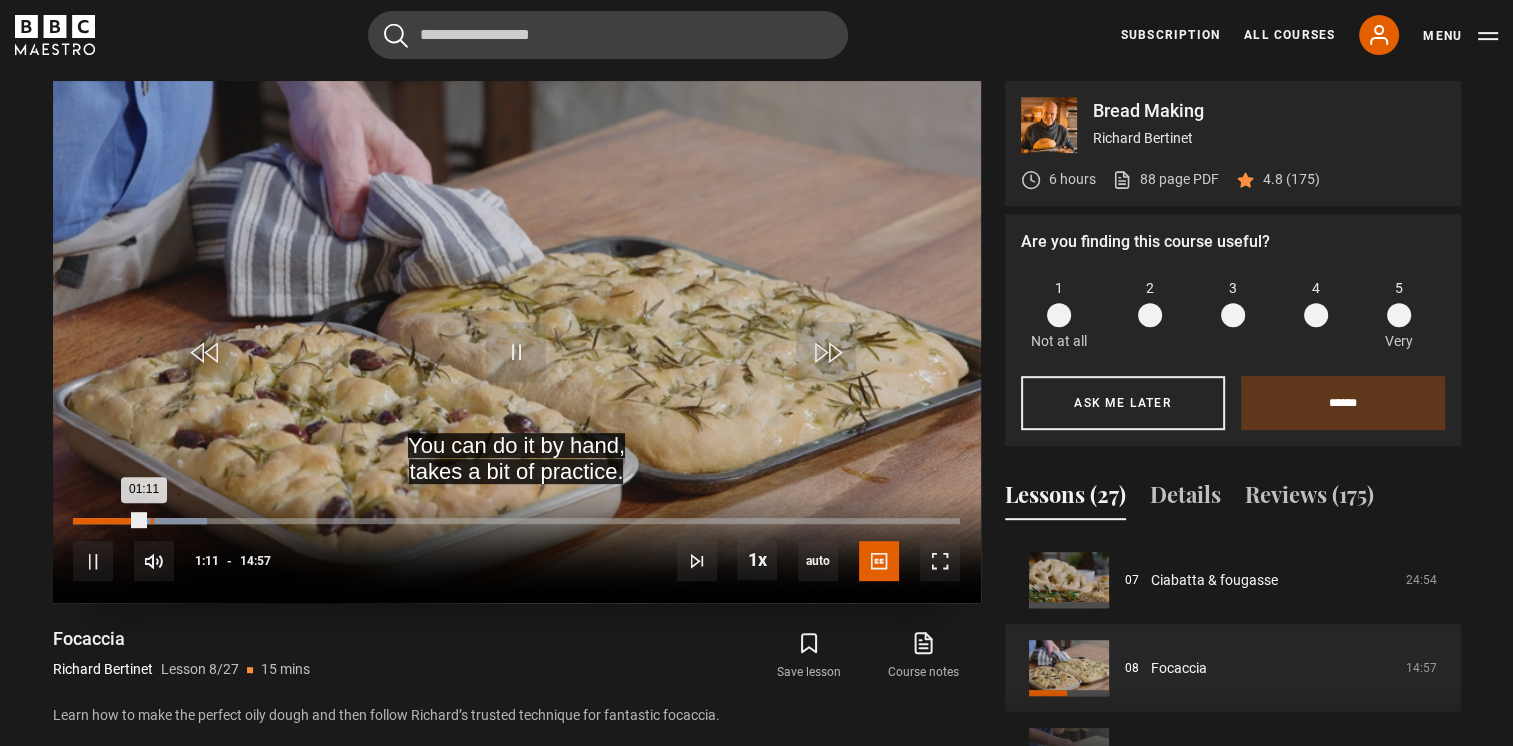 click on "Loaded :  15.04% 01:19 01:11" at bounding box center [516, 521] 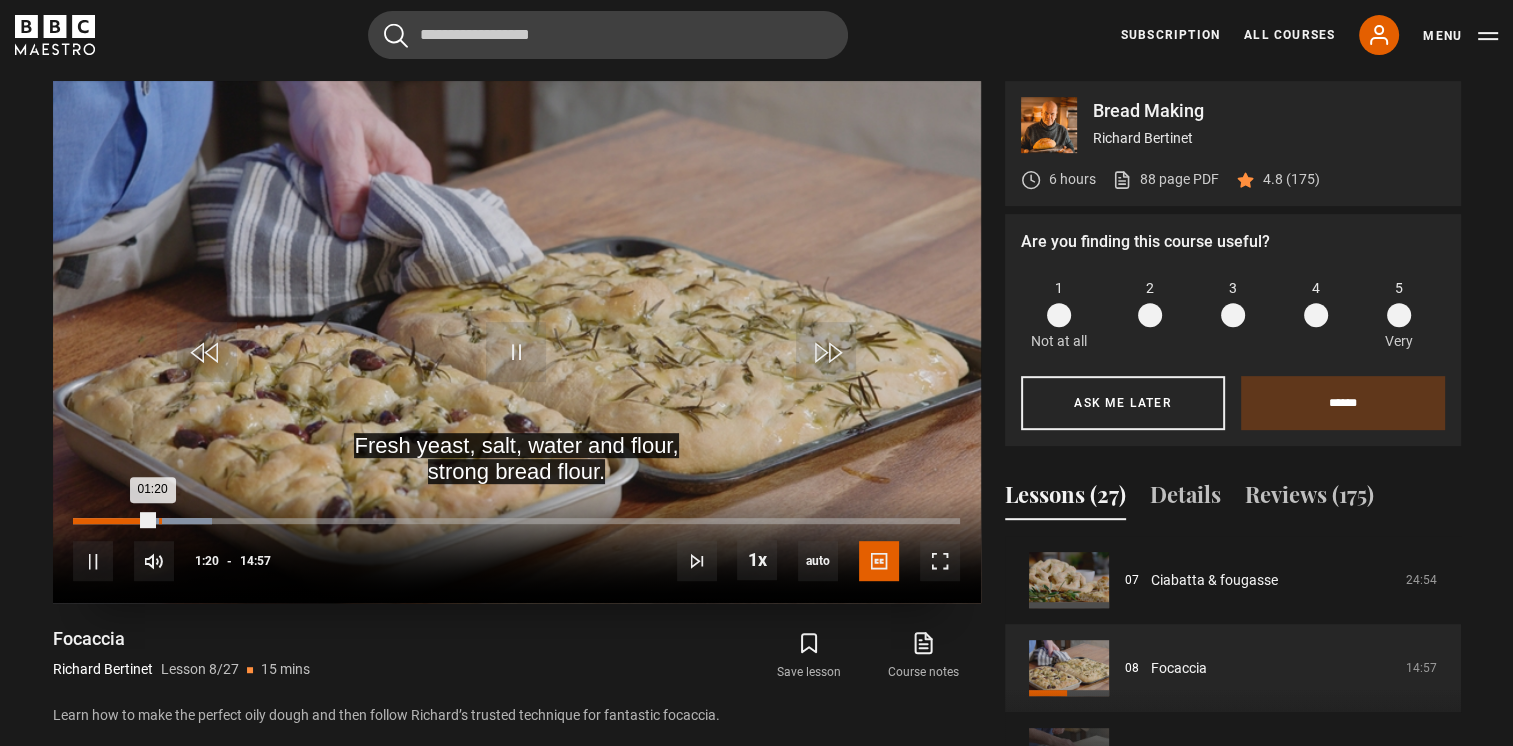 click on "Loaded :  15.60% 01:27 01:20" at bounding box center [516, 521] 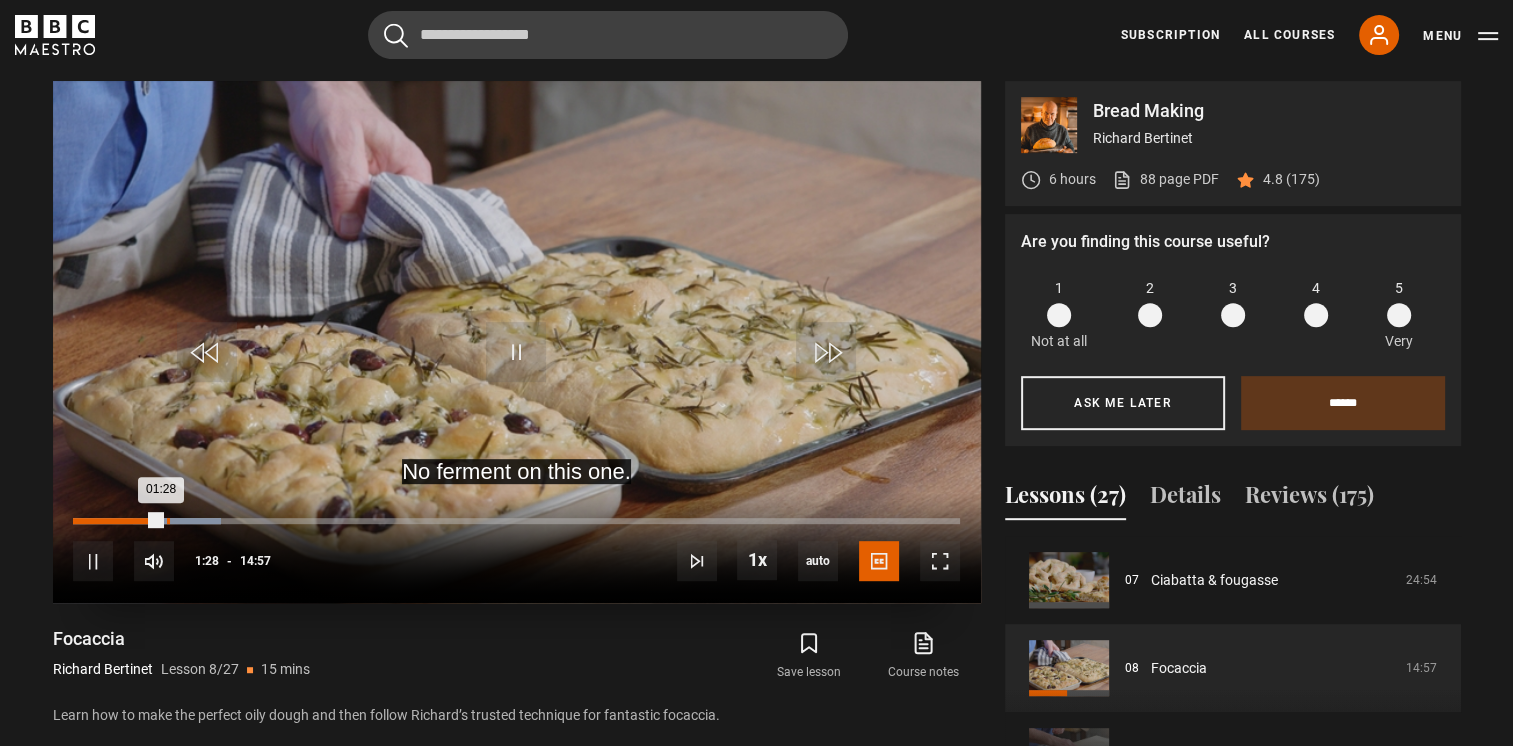 click on "Loaded :  16.71% 01:35 01:28" at bounding box center (516, 521) 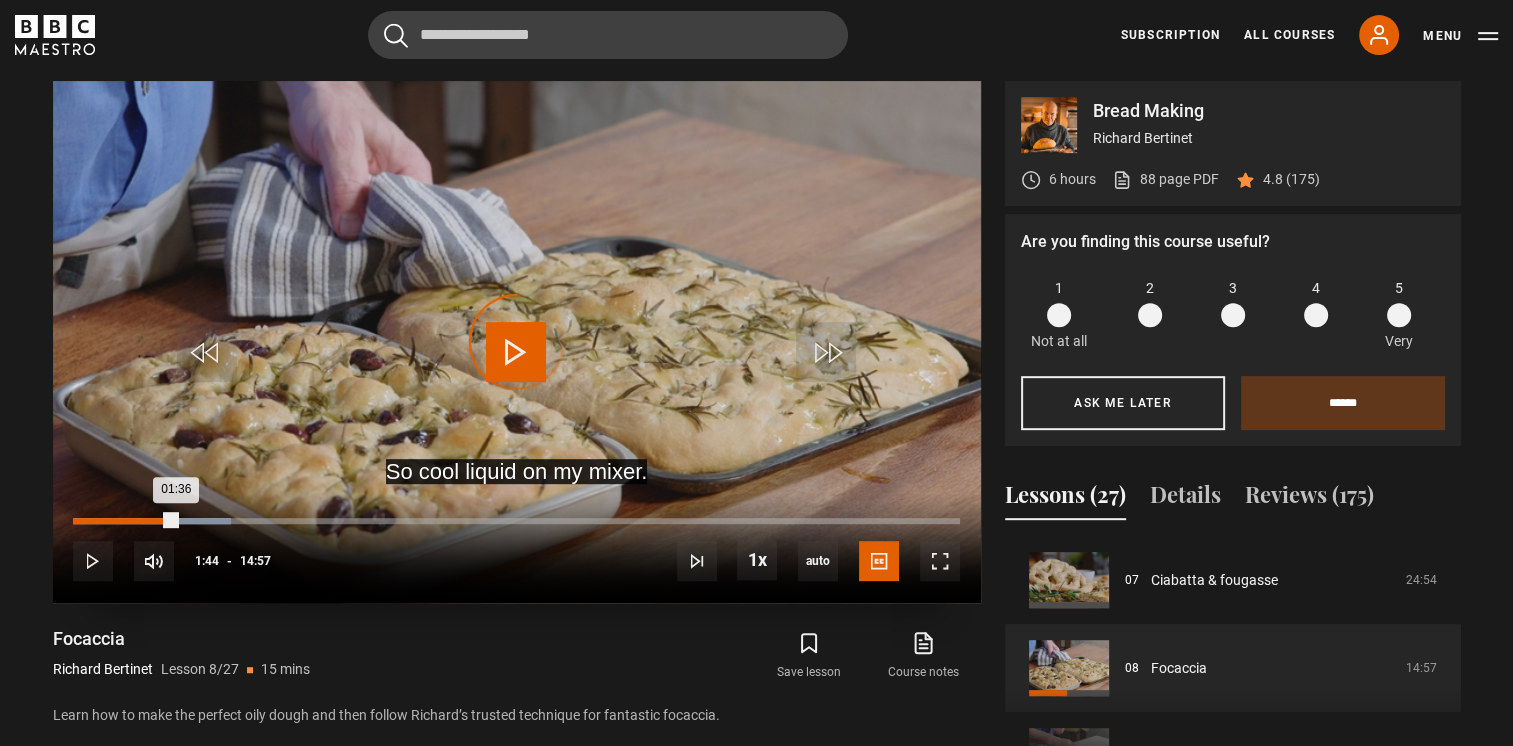 click on "Loaded :  17.82% 01:44 01:36" at bounding box center (516, 521) 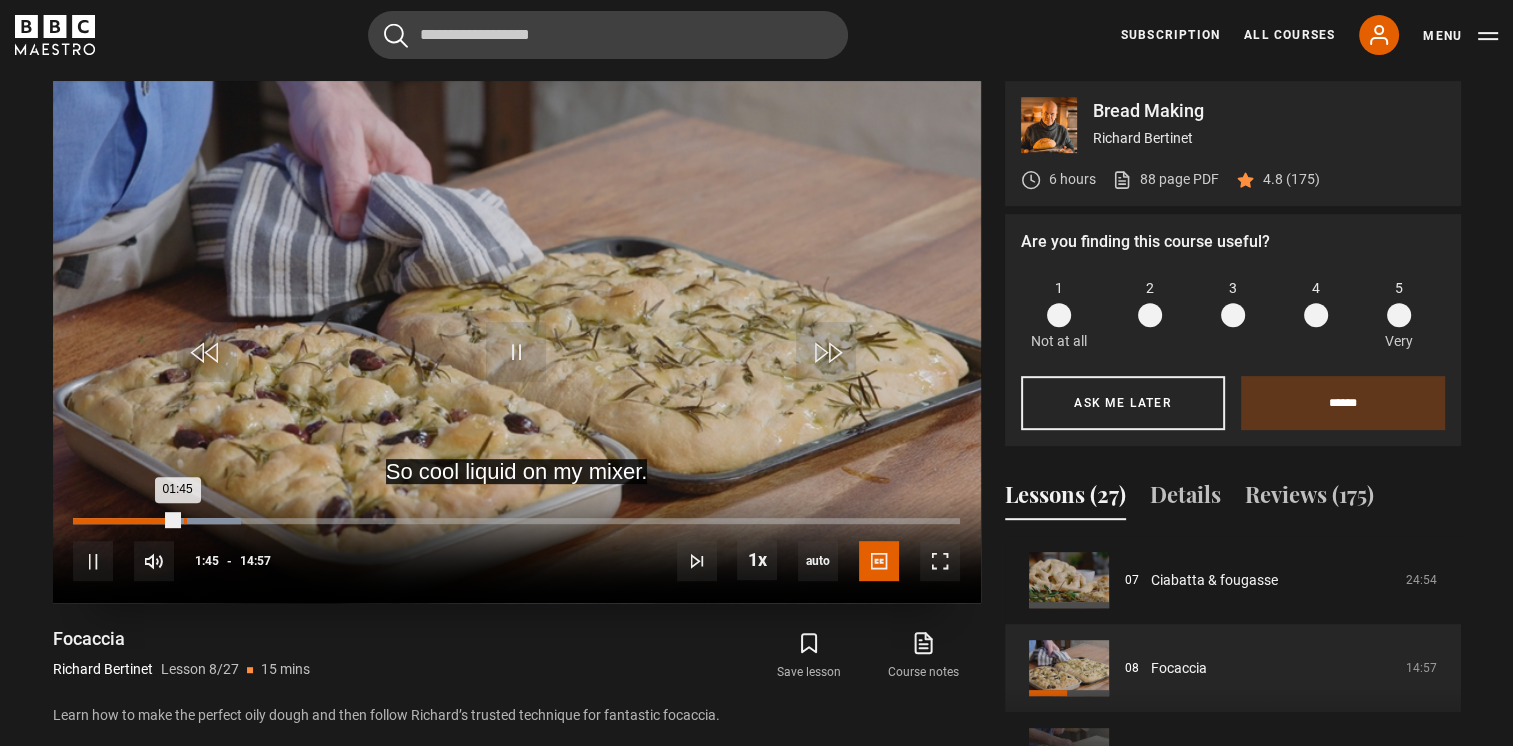 click on "Loaded :  18.94% 01:52 01:45" at bounding box center (516, 521) 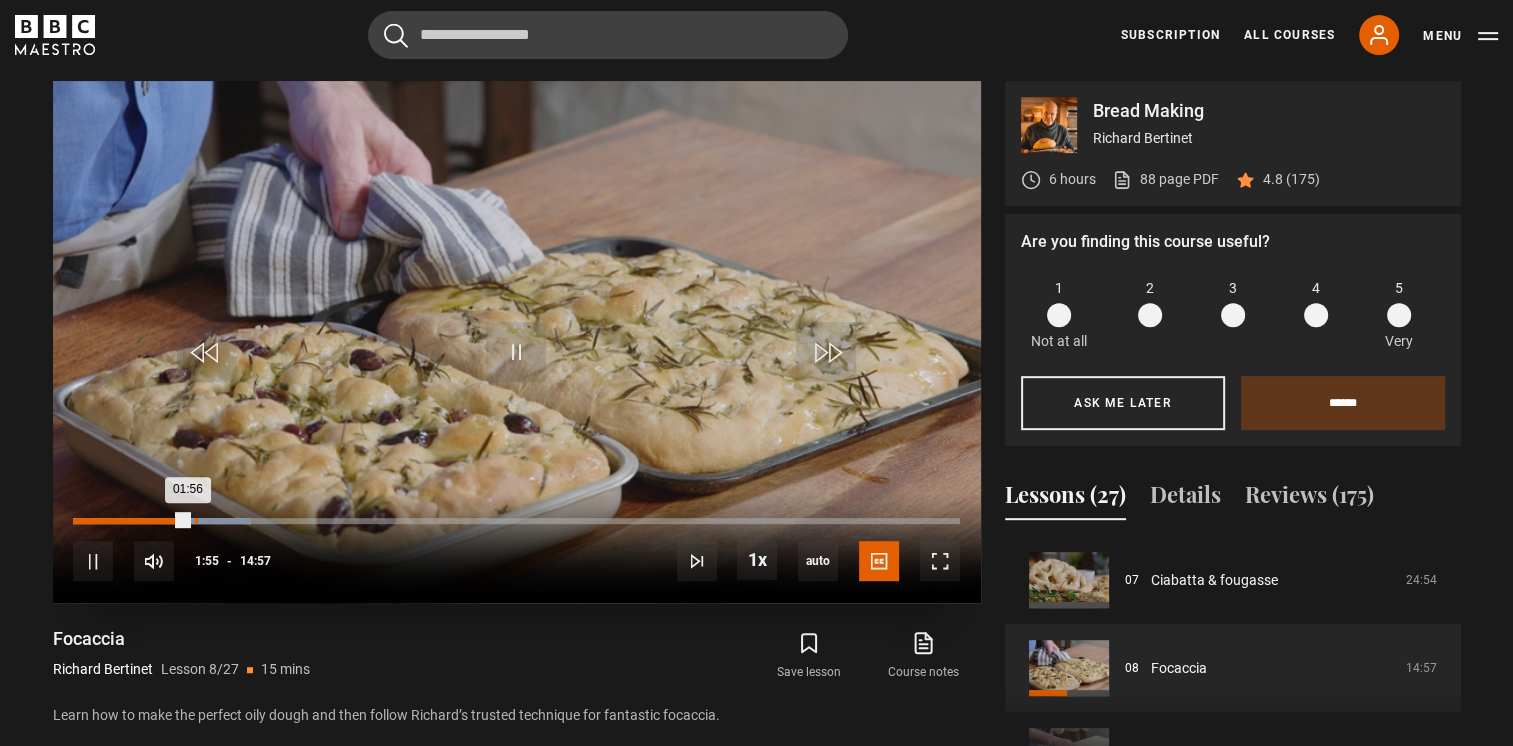 click on "Loaded :  20.05% 02:03 01:56" at bounding box center [516, 521] 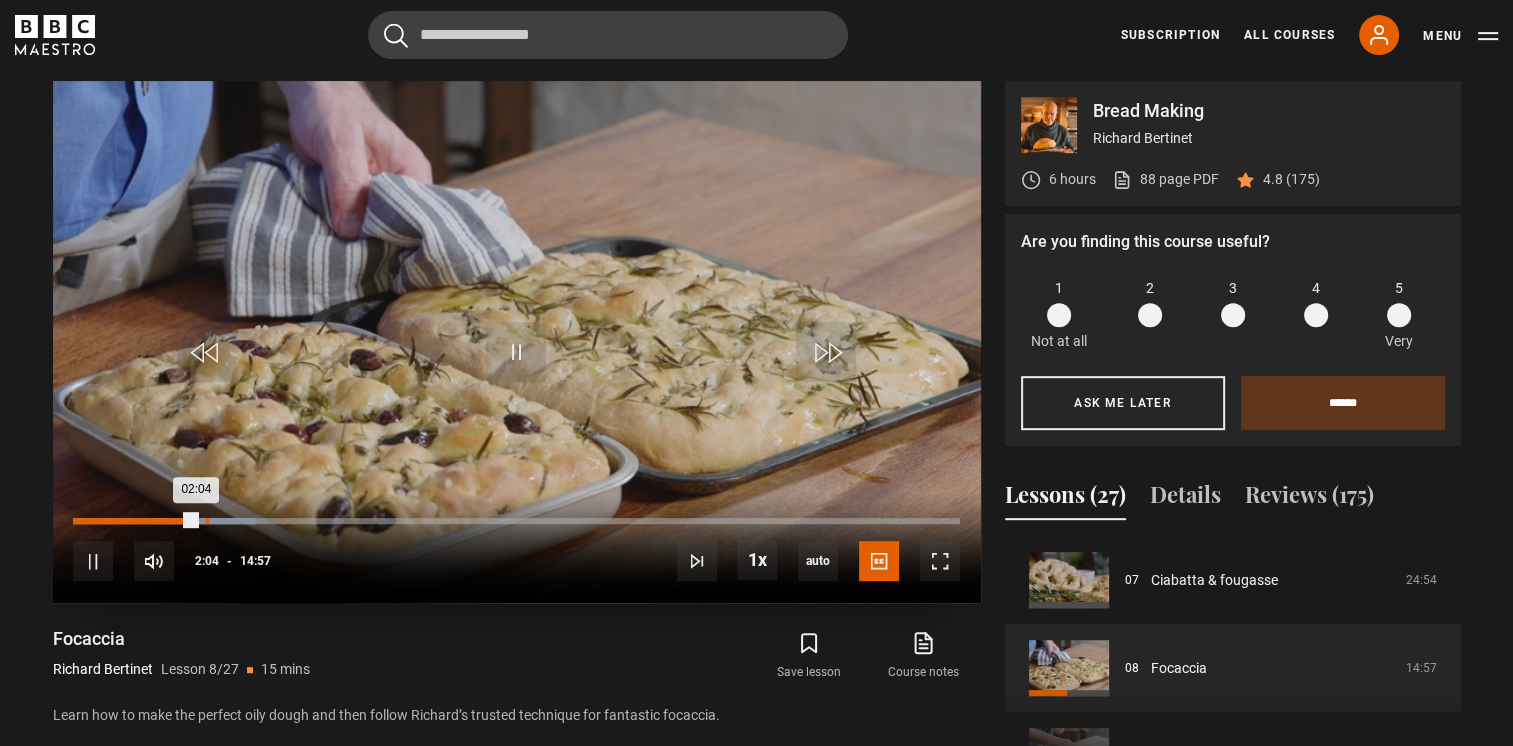 click on "Loaded :  20.61% 02:14 02:04" at bounding box center (516, 521) 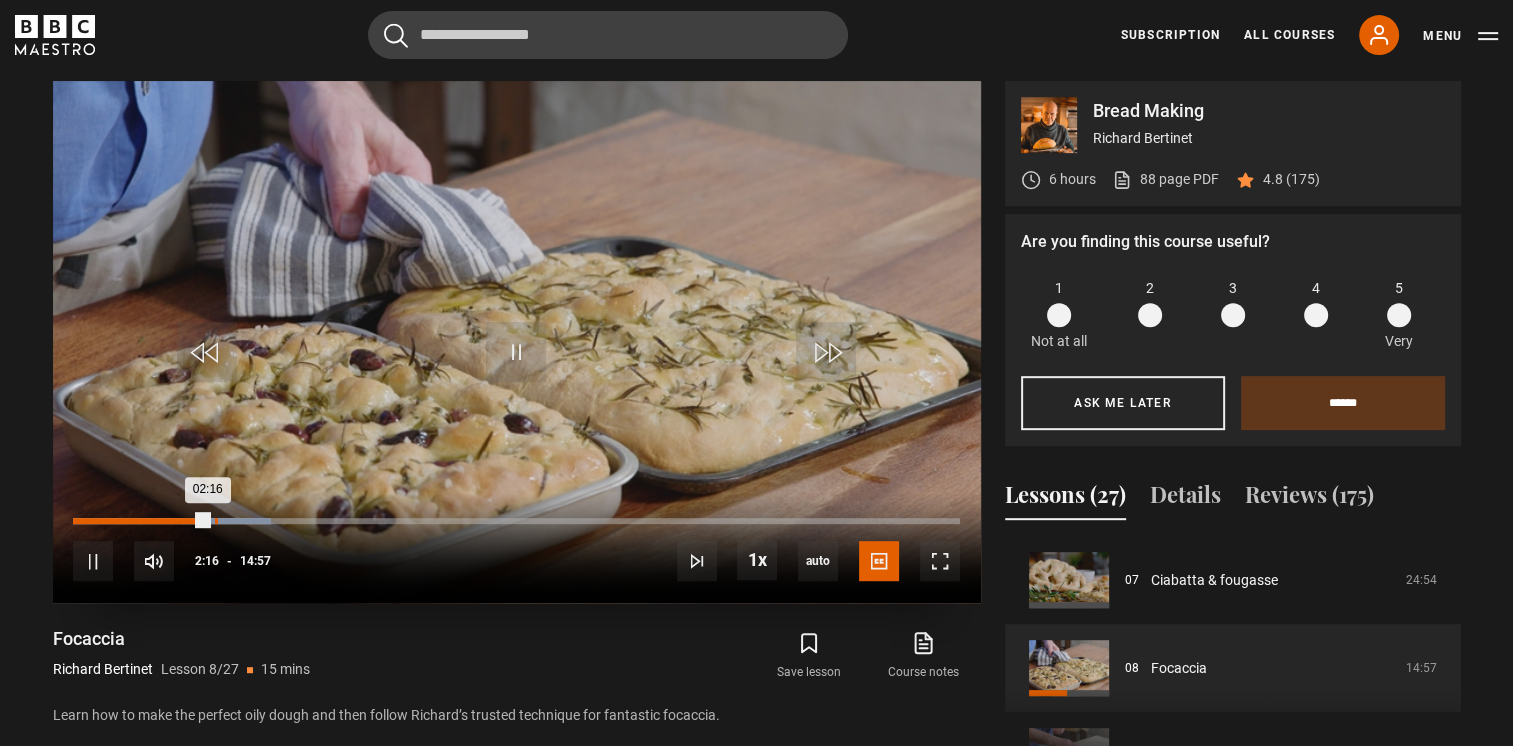 click on "Loaded :  22.28% 02:23 02:16" at bounding box center (516, 521) 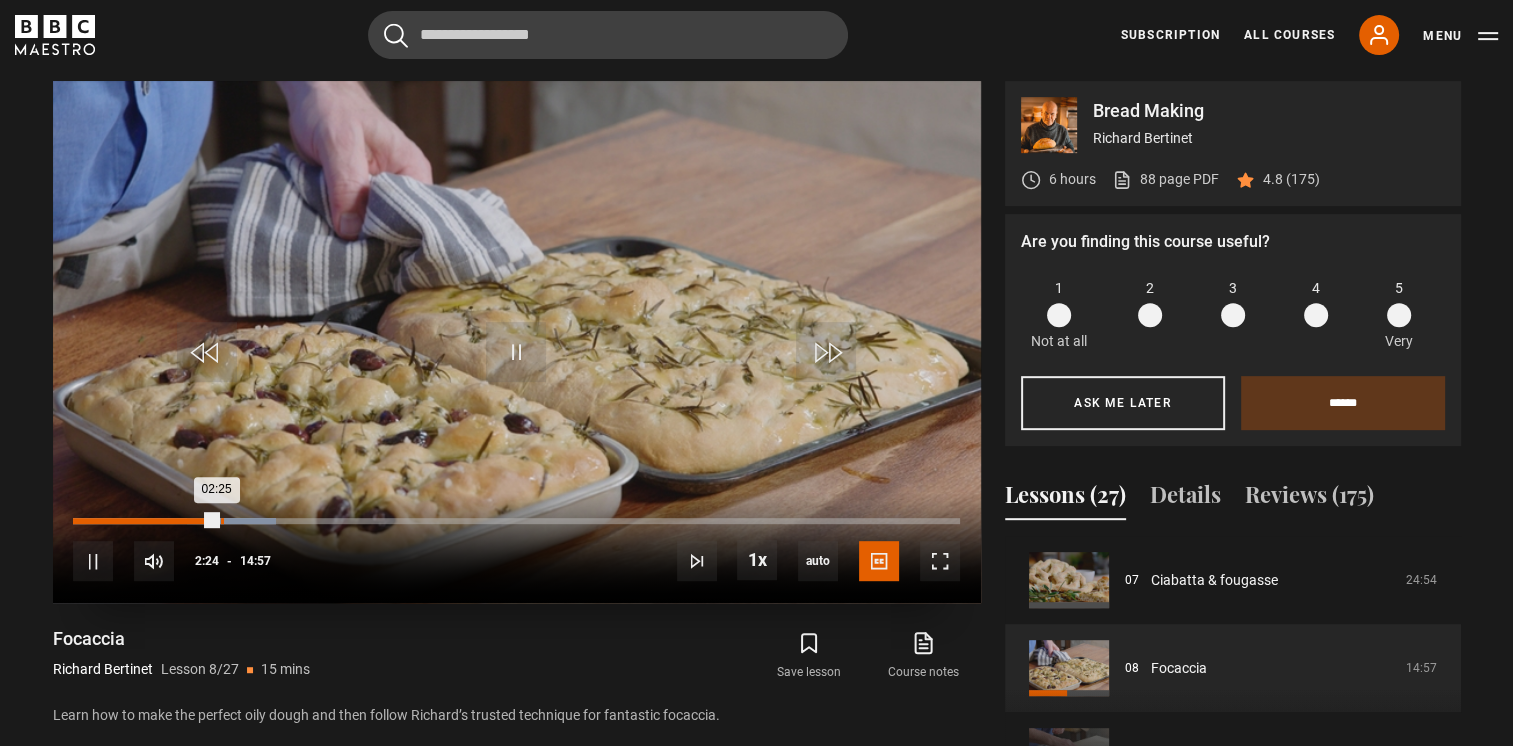 click on "Loaded :  22.84% 02:29 02:25" at bounding box center (516, 521) 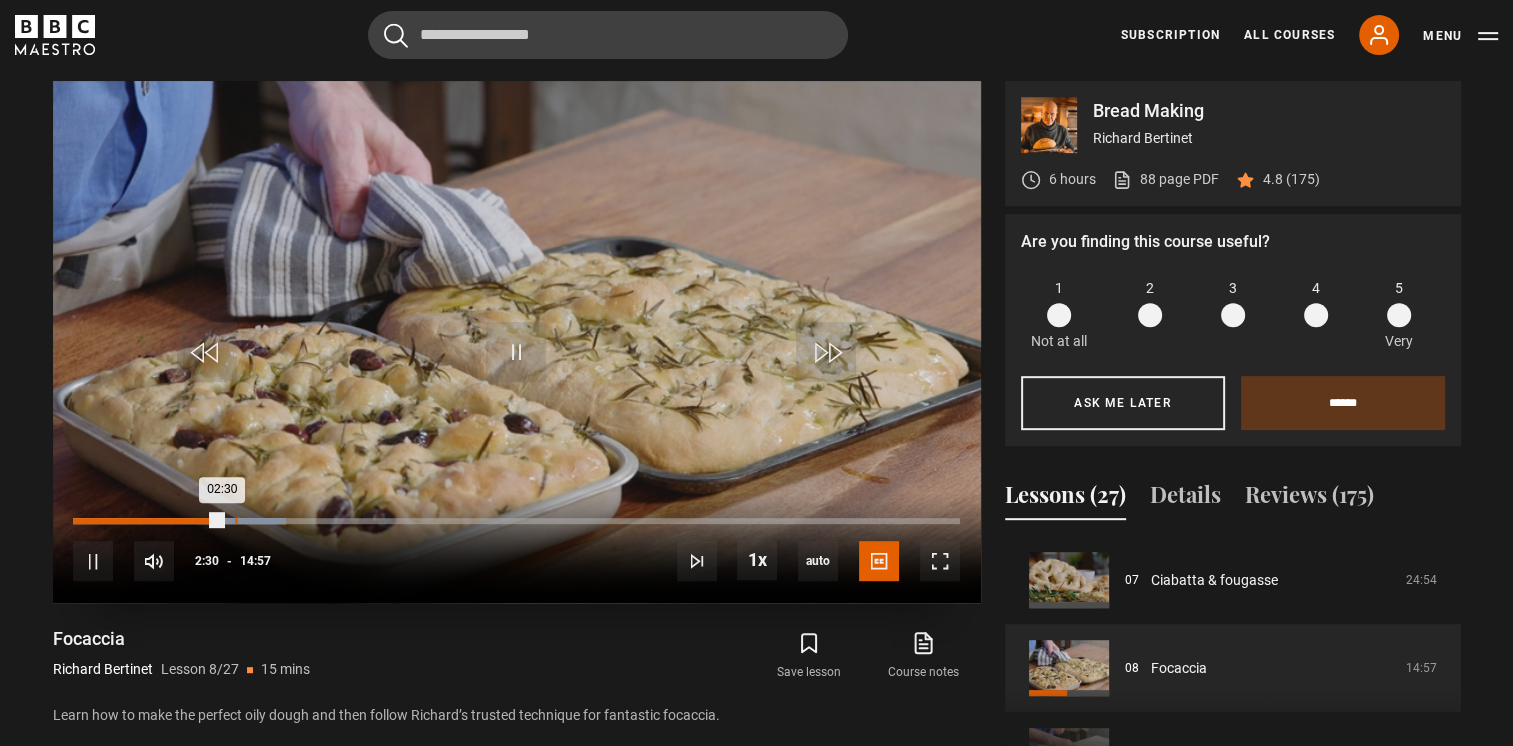 click on "Loaded :  23.95% 02:44 02:30" at bounding box center (516, 521) 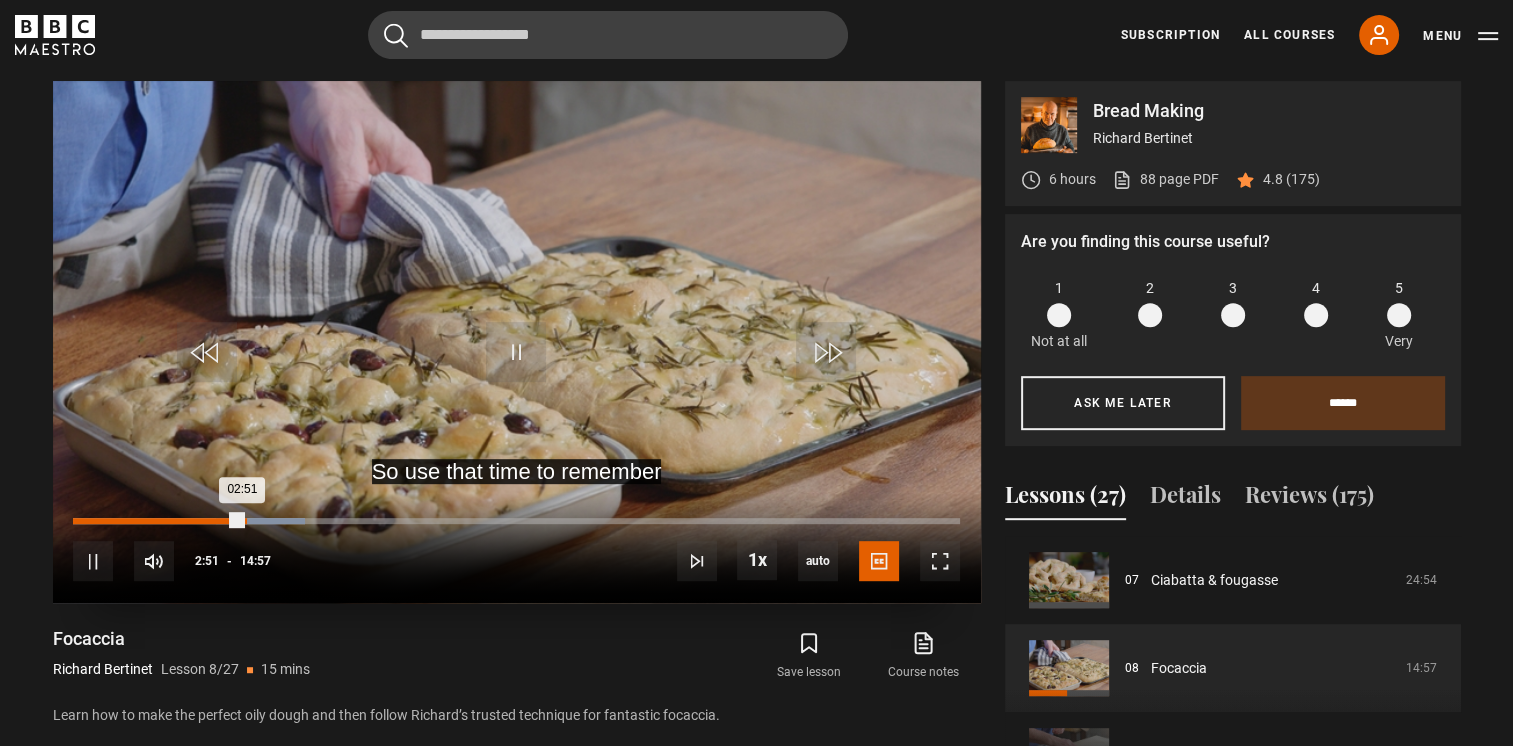 click on "02:51" at bounding box center [157, 521] 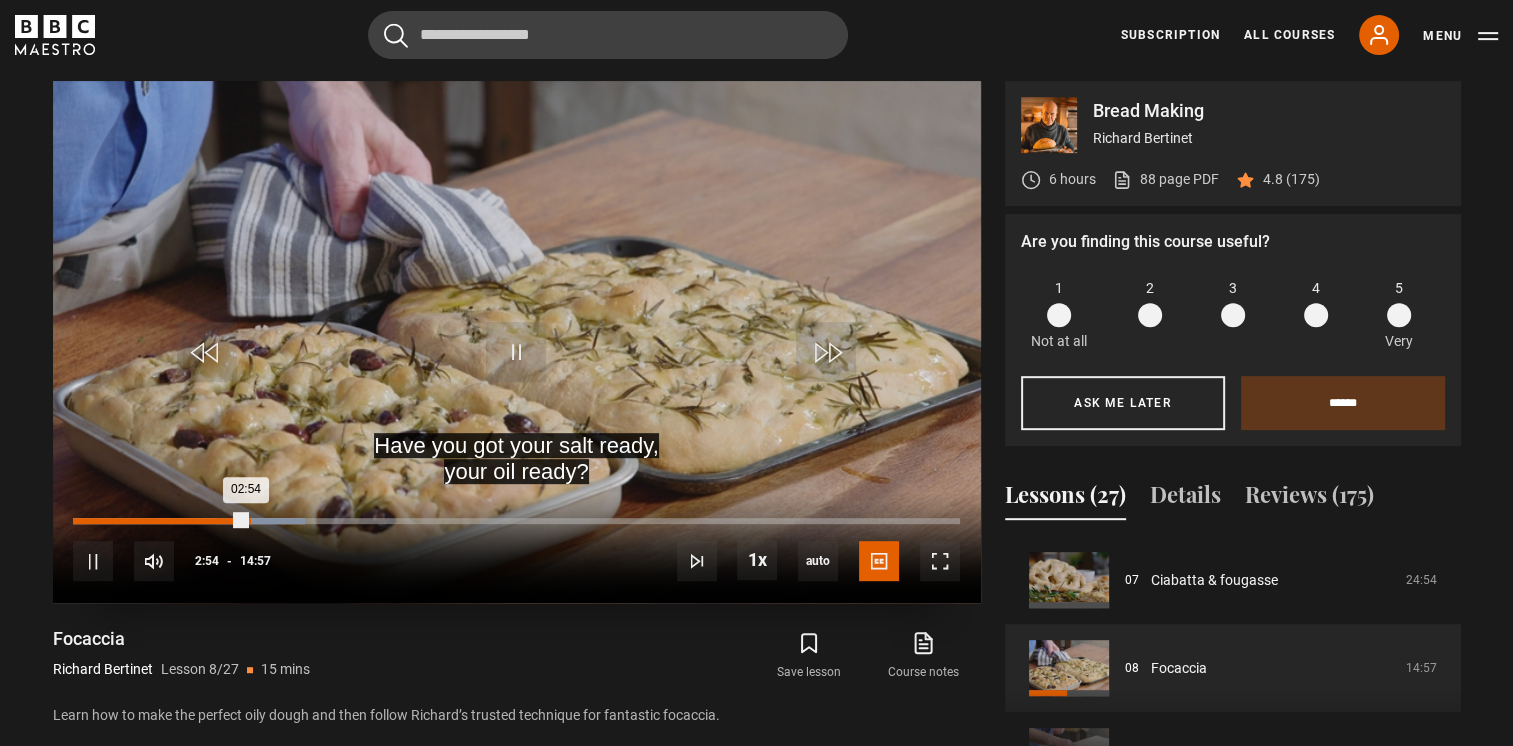 click on "02:54" at bounding box center (159, 521) 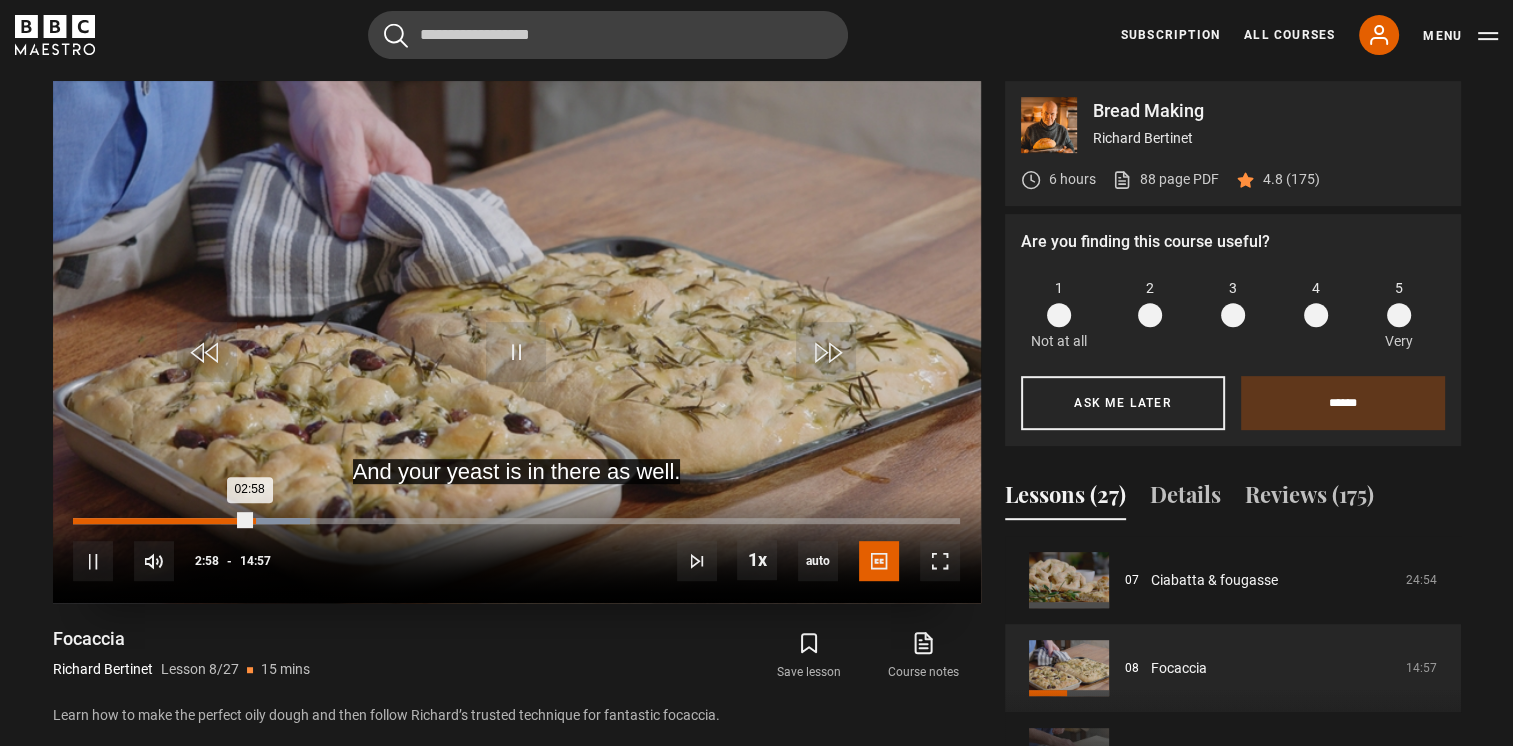 click on "Loaded :  26.74% 03:02 02:58" at bounding box center [516, 521] 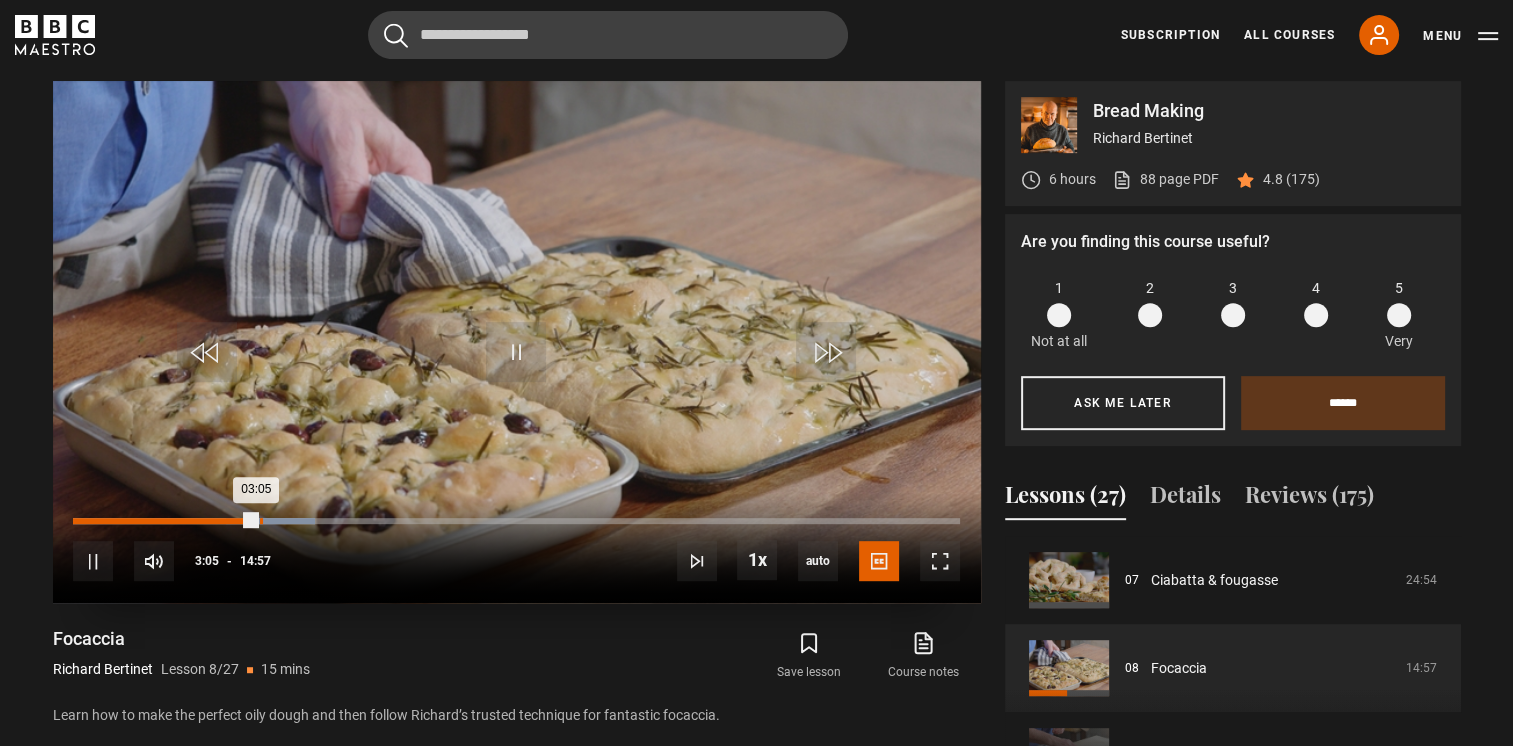 click on "Loaded :  27.29% 03:09 03:05" at bounding box center (516, 521) 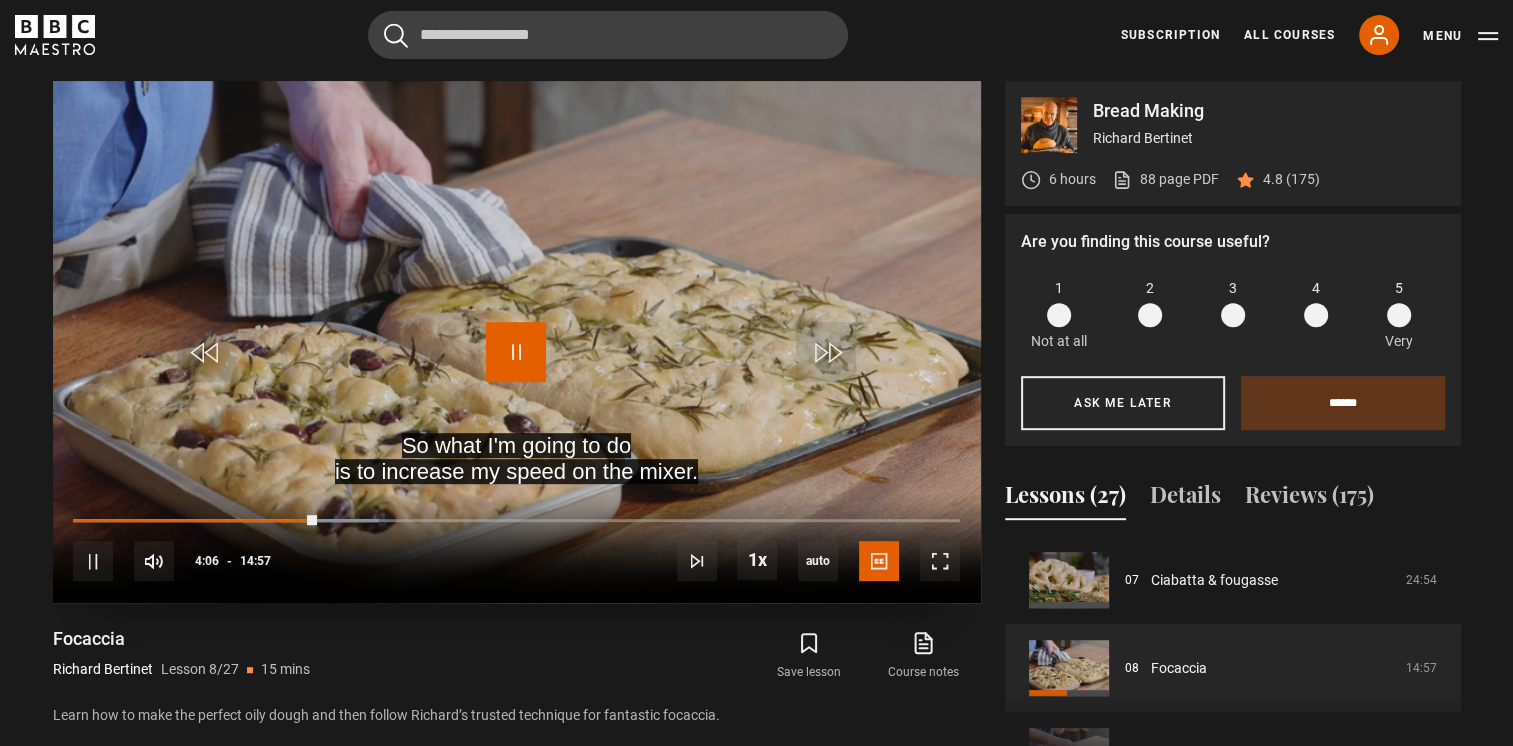click at bounding box center [516, 352] 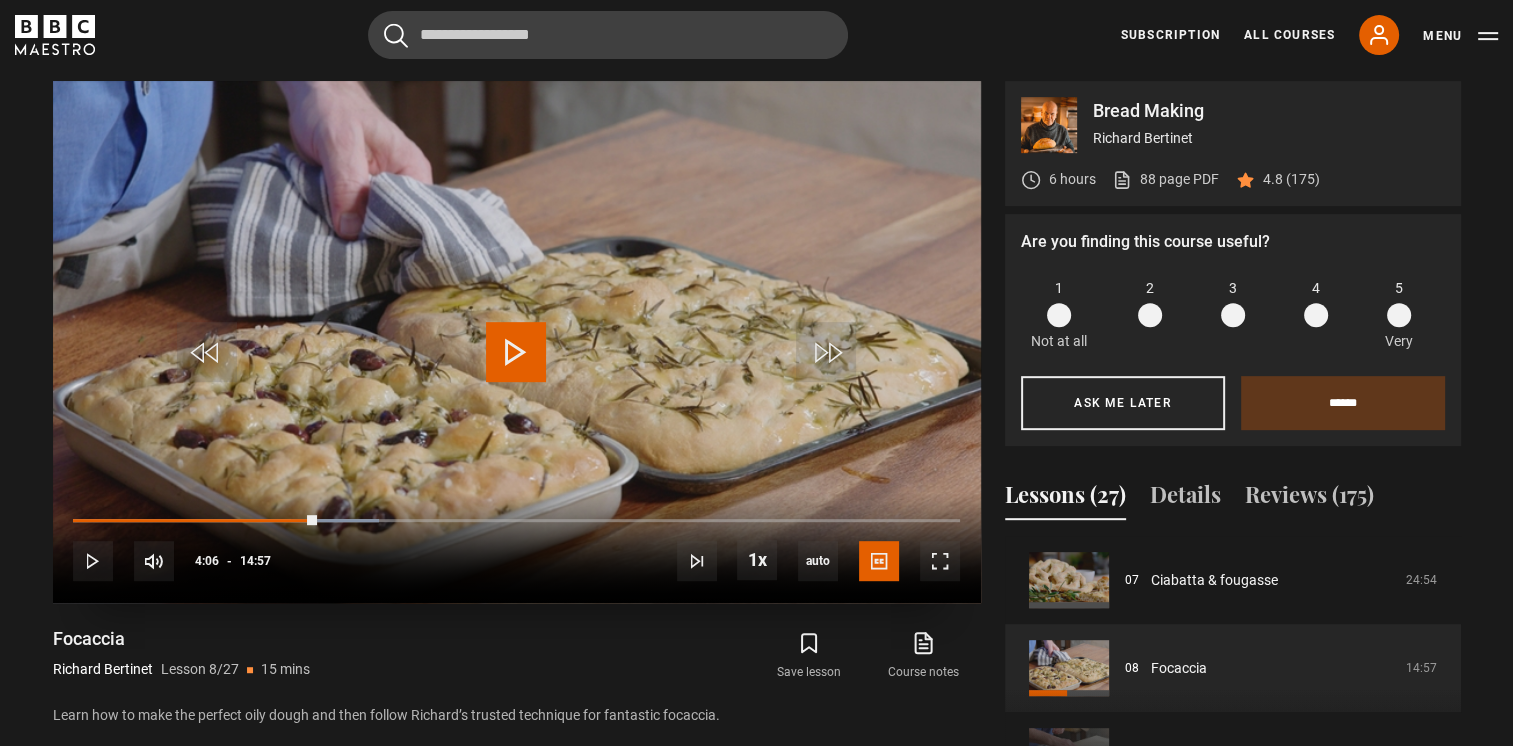 click at bounding box center (516, 352) 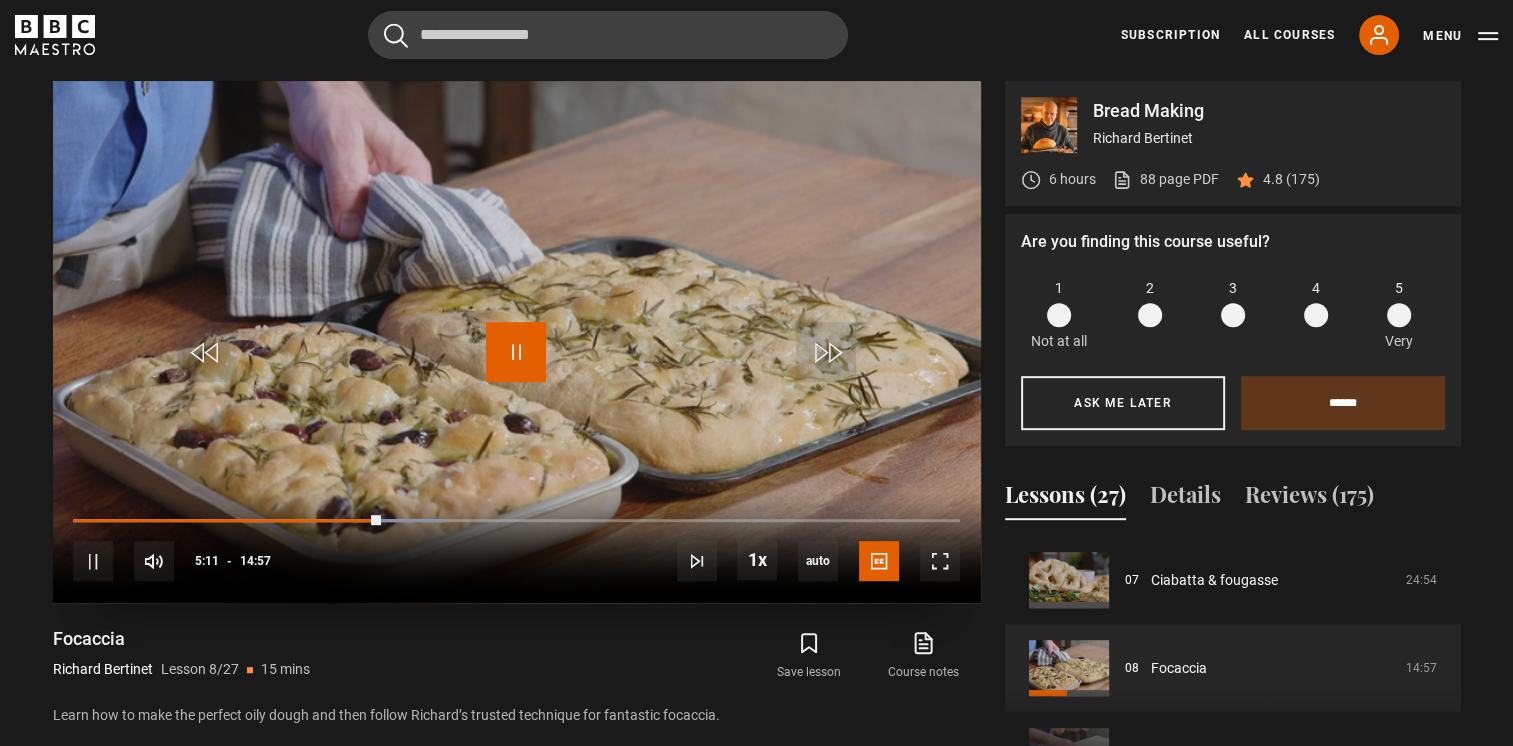 click at bounding box center [516, 352] 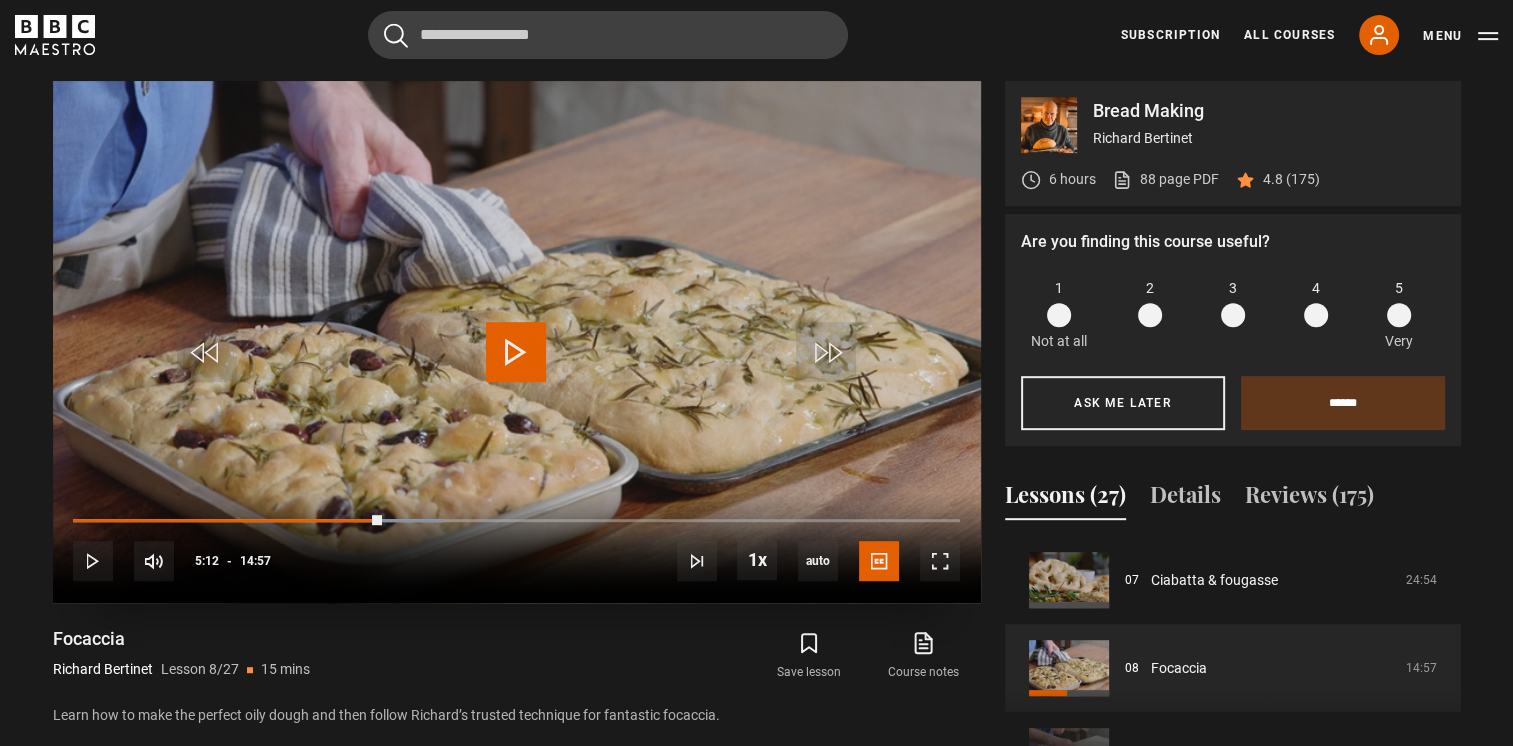 click at bounding box center (516, 352) 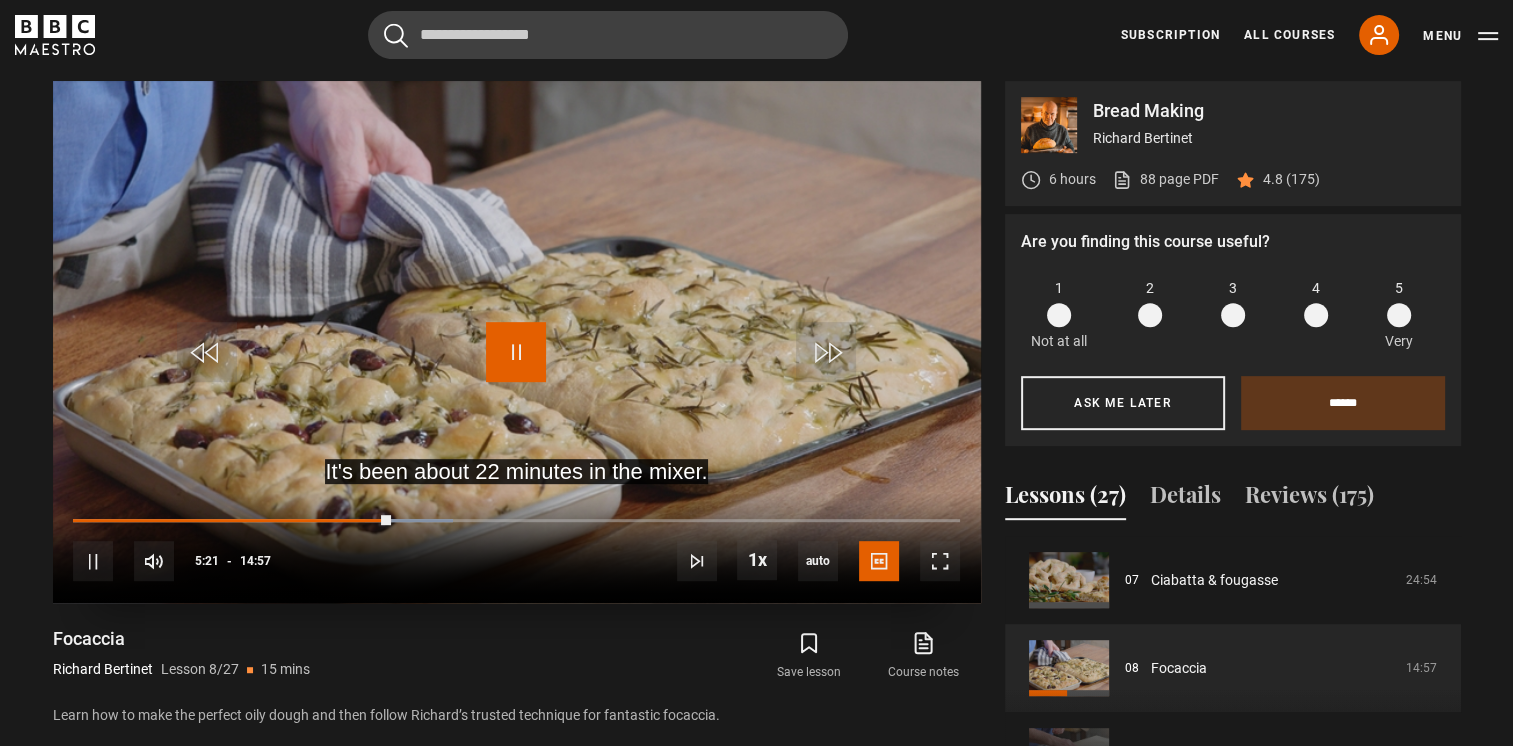 click at bounding box center [516, 352] 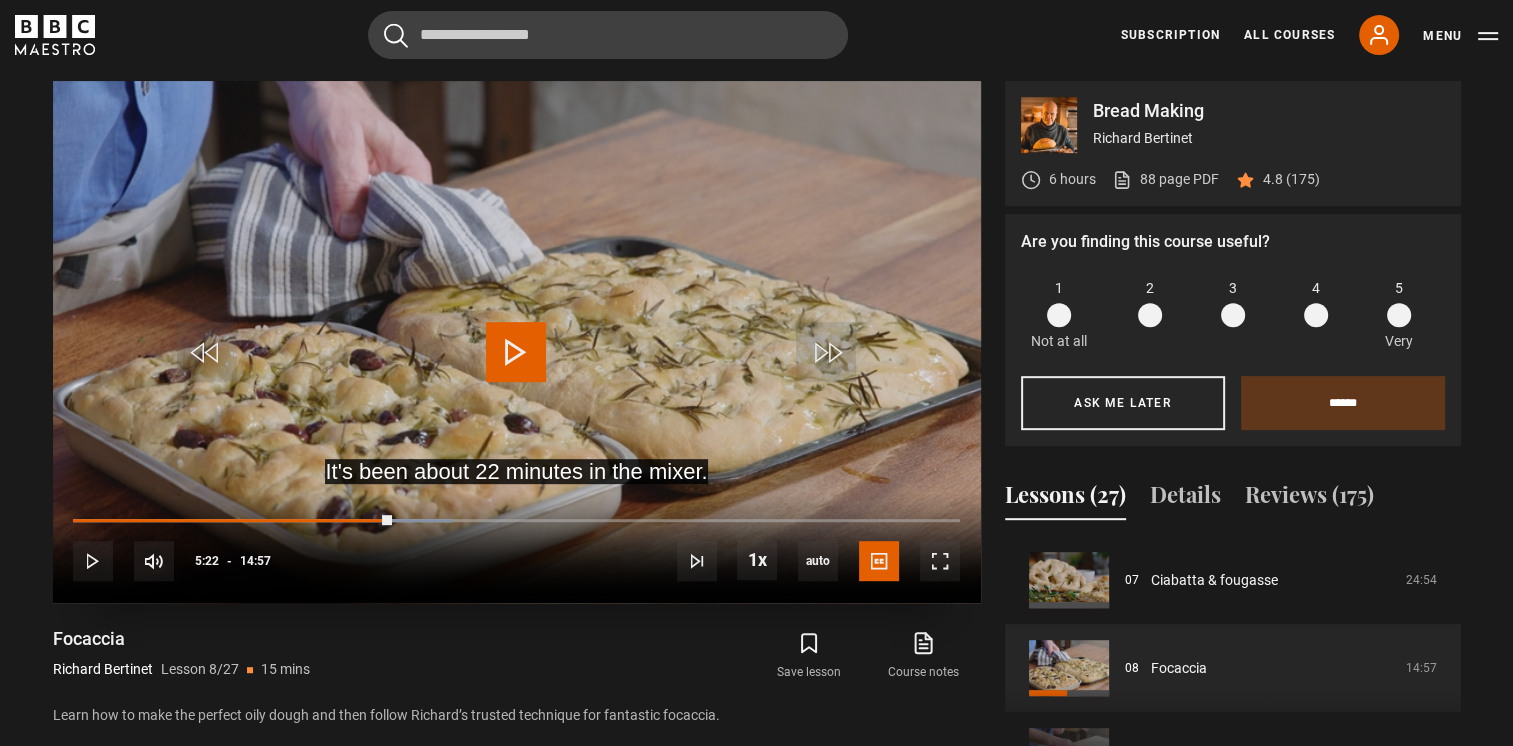click at bounding box center [516, 352] 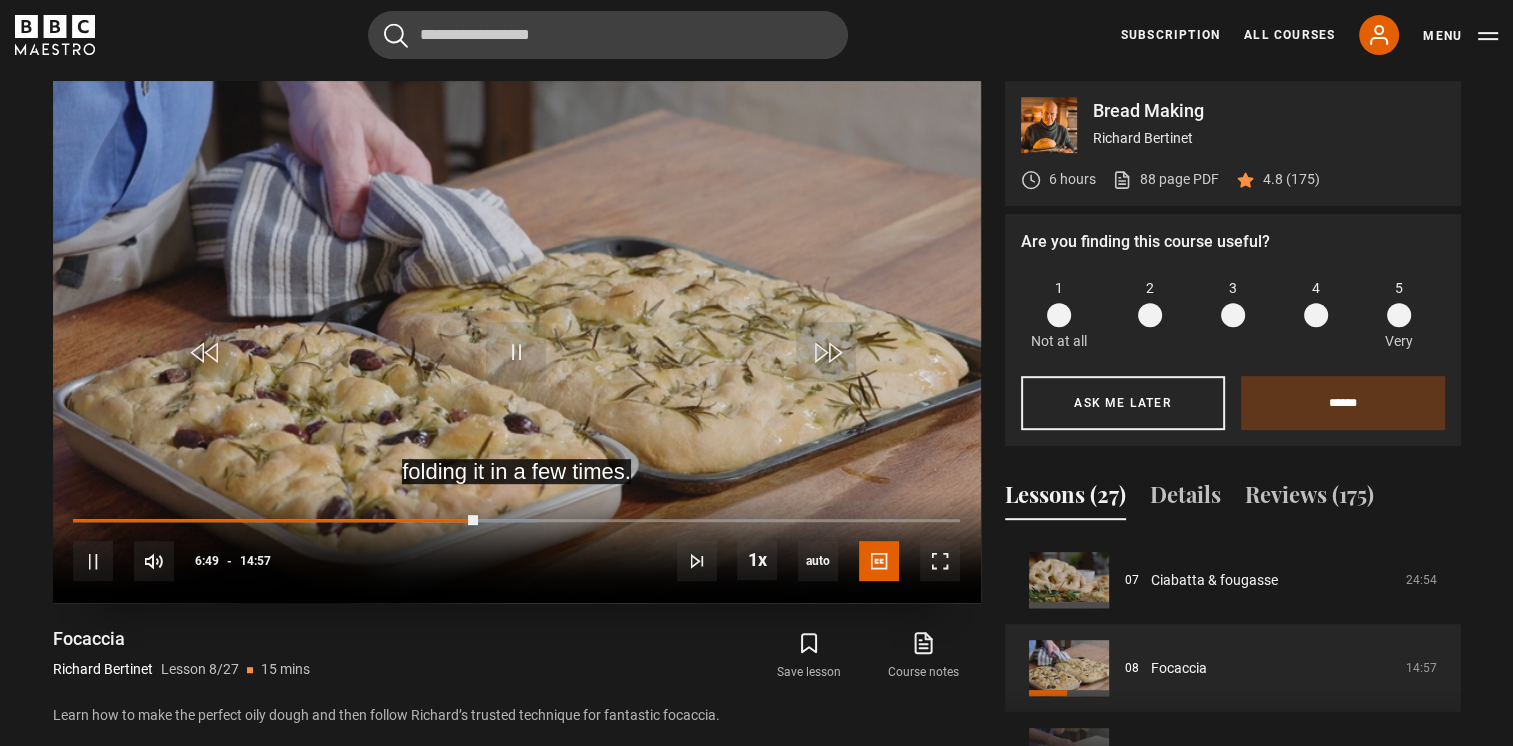 click on "10s Skip Back 10 seconds Pause 10s Skip Forward 10 seconds Loaded :  52.36% 03:29 06:49 Pause Mute 53% Current Time  6:49 - Duration  14:57
[FIRST] [LAST]
Lesson 8
Focaccia
1x Playback Rate 2x 1.5x 1x , selected 0.5x auto Quality 360p 720p 1080p 2160p Auto , selected Captions captions off English  Captions , selected" at bounding box center [517, 548] 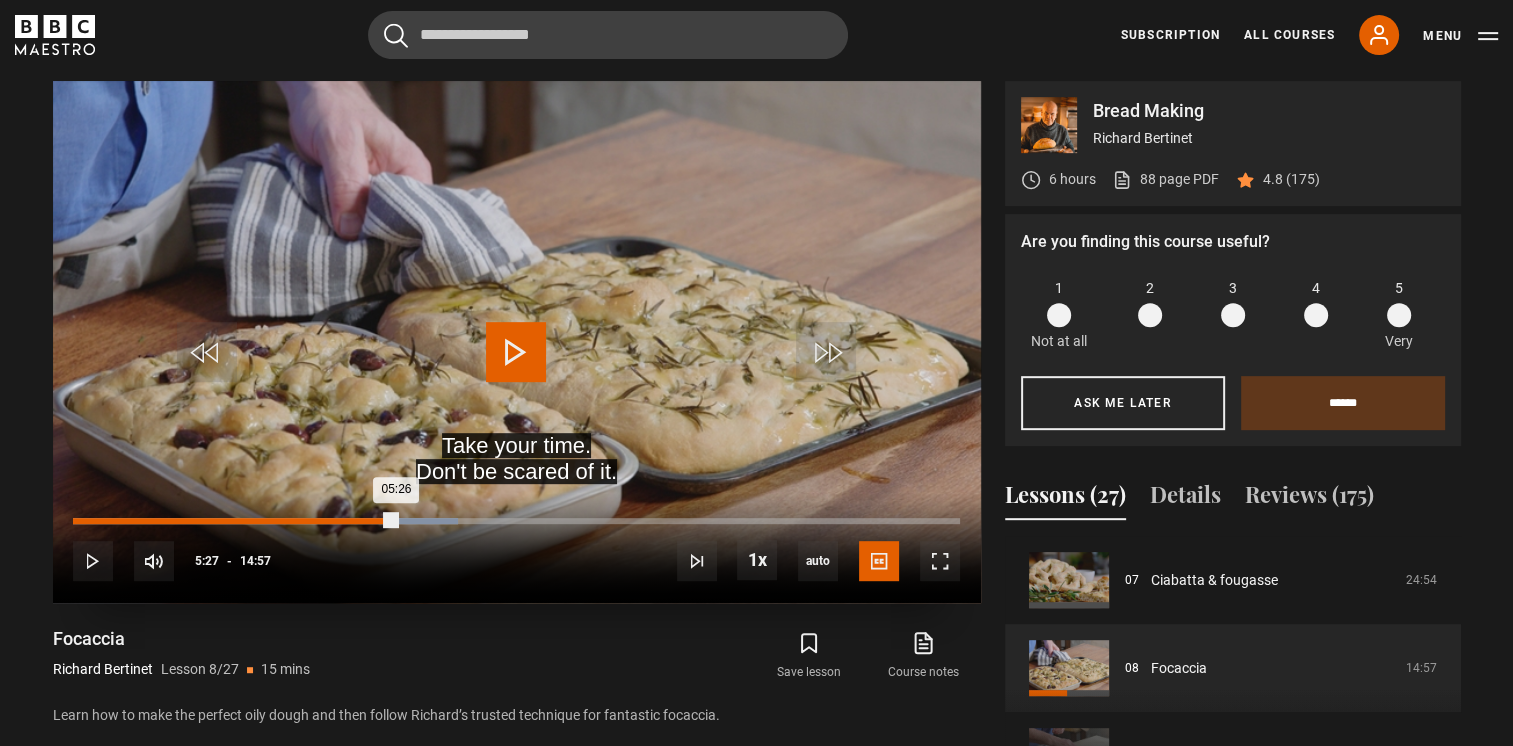drag, startPoint x: 471, startPoint y: 517, endPoint x: 395, endPoint y: 517, distance: 76 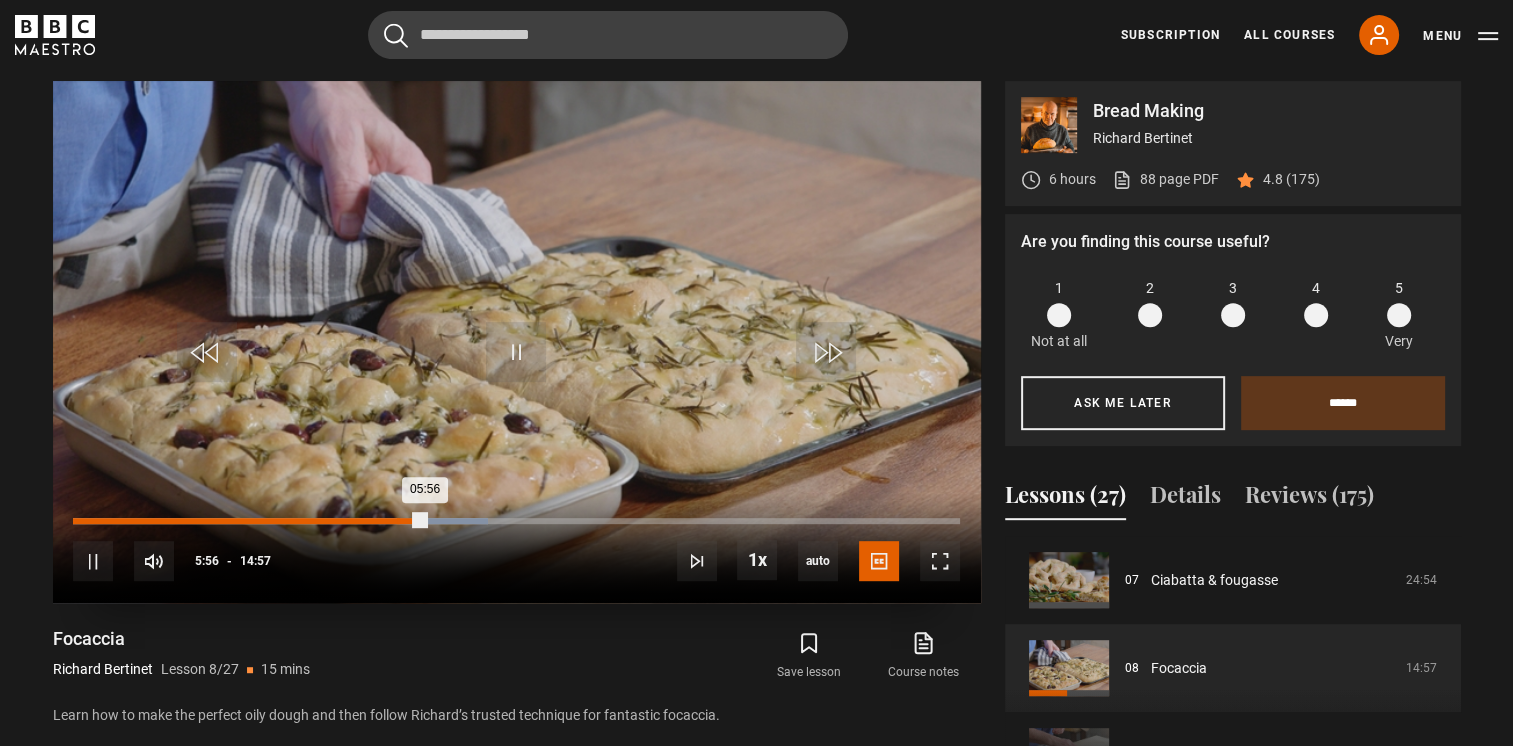 click on "Loaded :  46.79% 05:28 05:56" at bounding box center (516, 521) 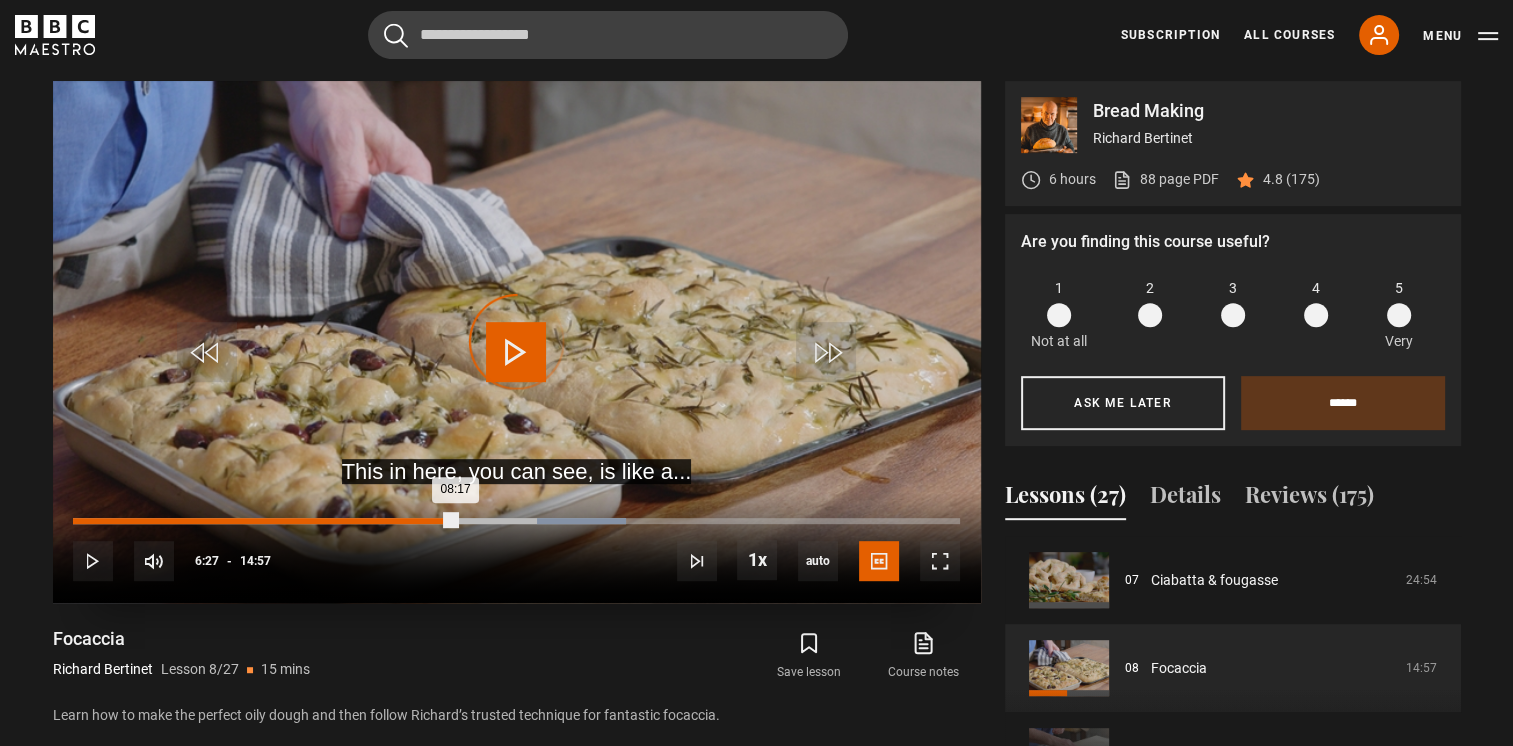 click on "Loaded :  62.38% 06:27 08:17" at bounding box center [516, 521] 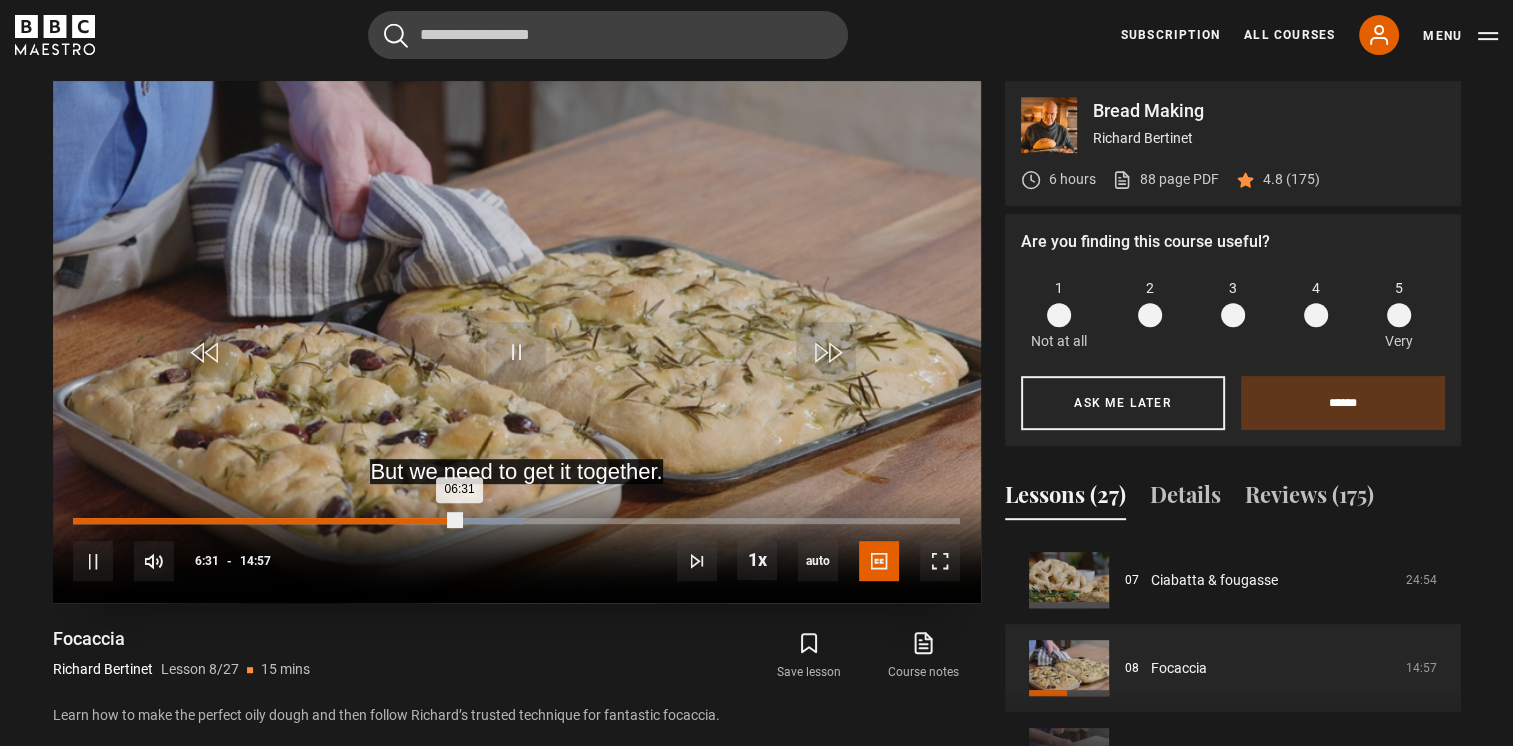 click on "06:31" at bounding box center (266, 521) 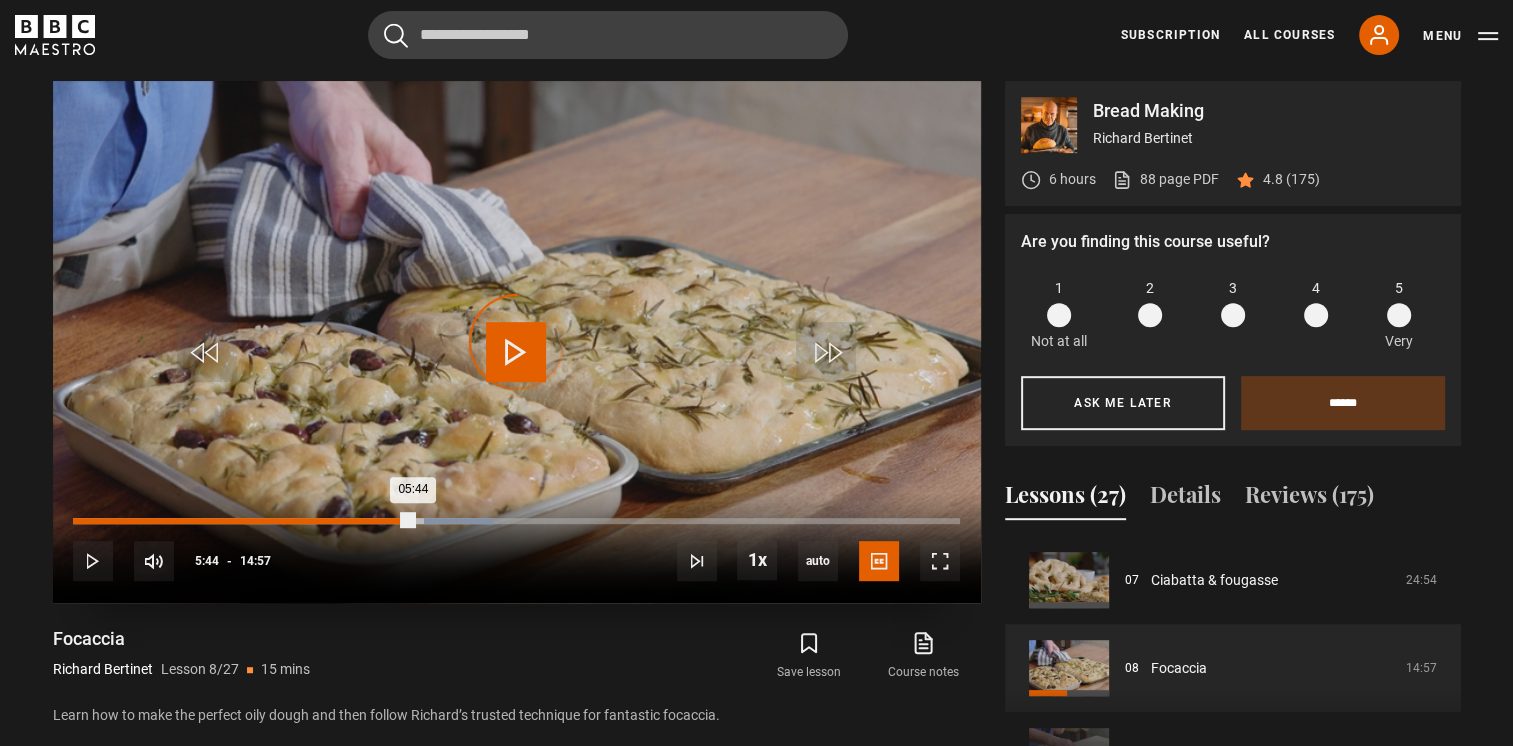 click on "Loaded :  47.34% 05:44 05:44" at bounding box center (516, 521) 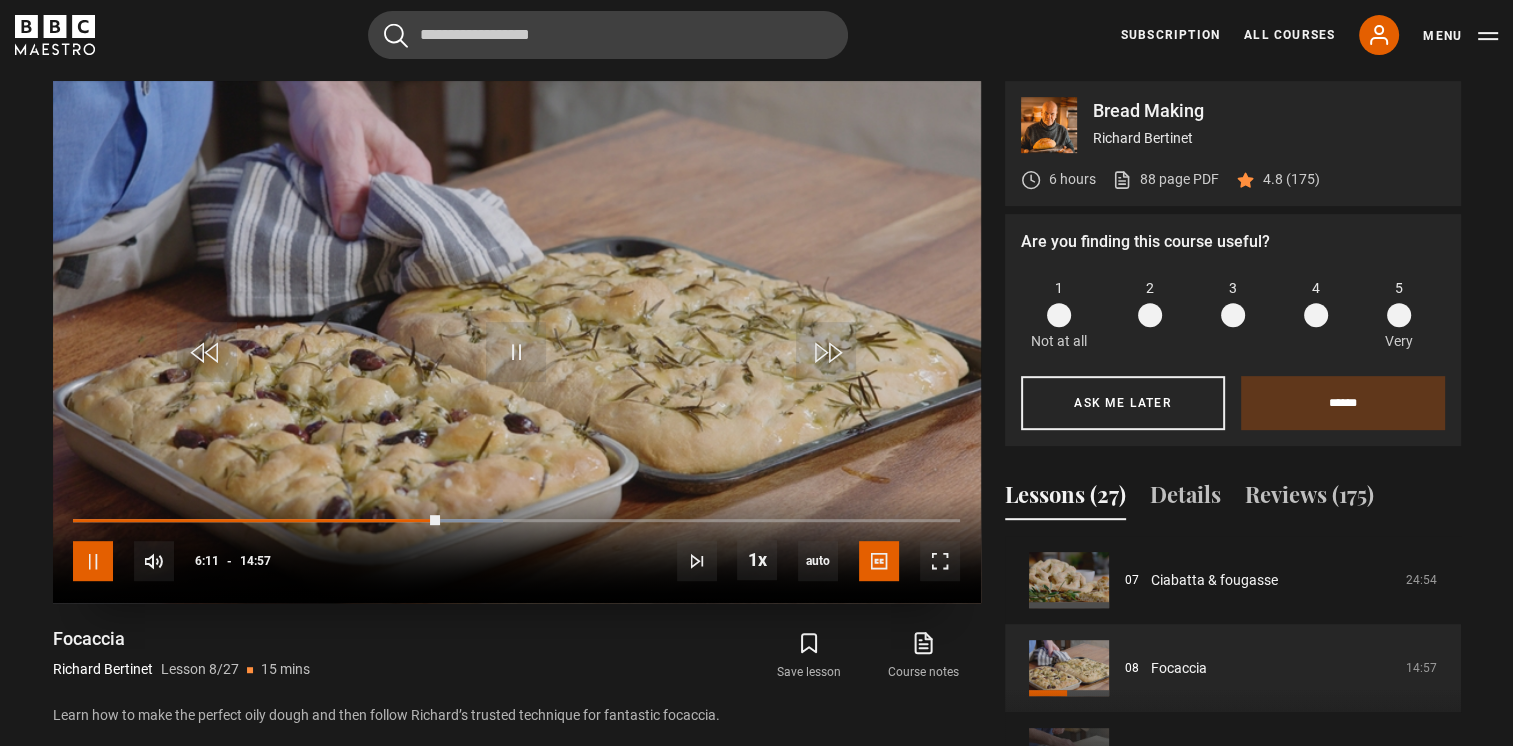click at bounding box center [93, 561] 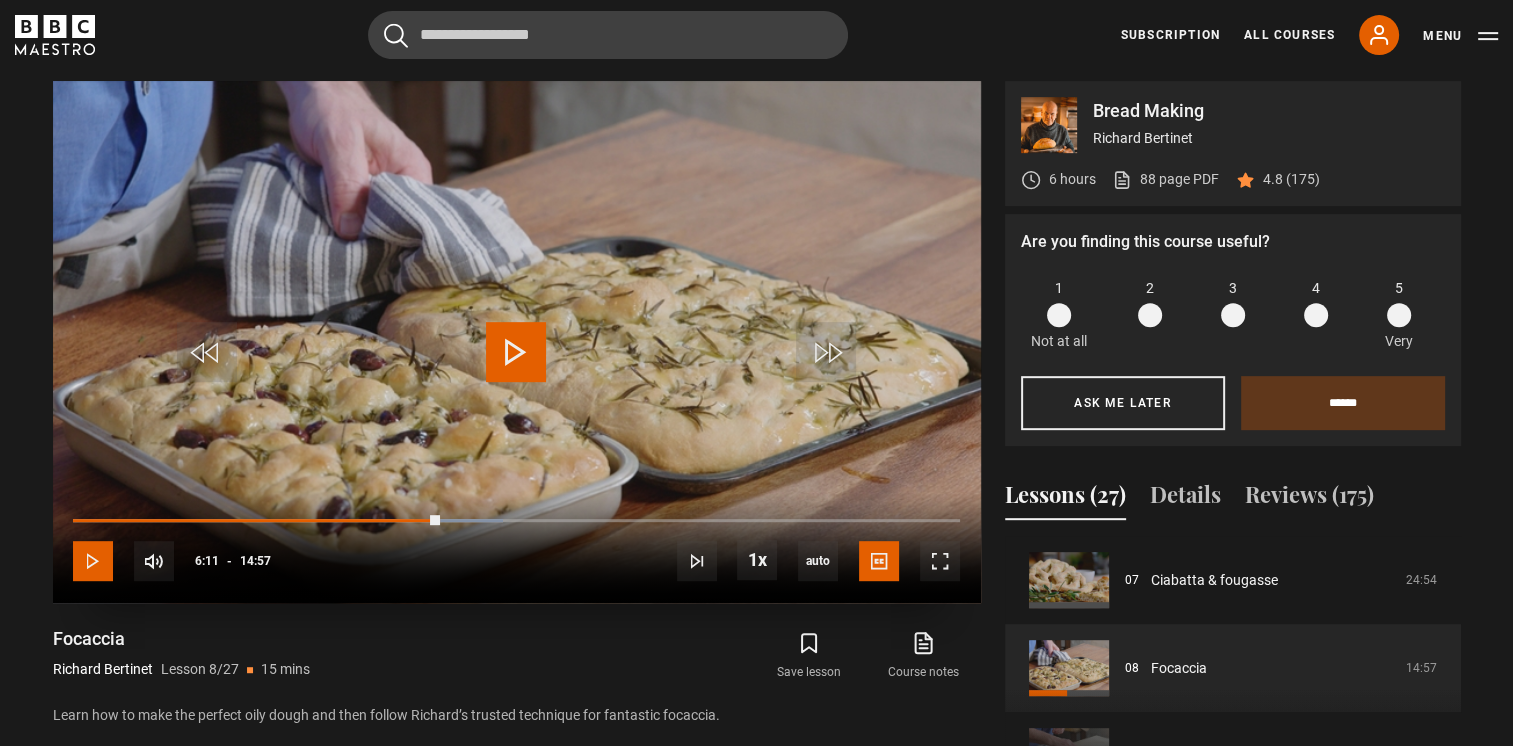 click at bounding box center (93, 561) 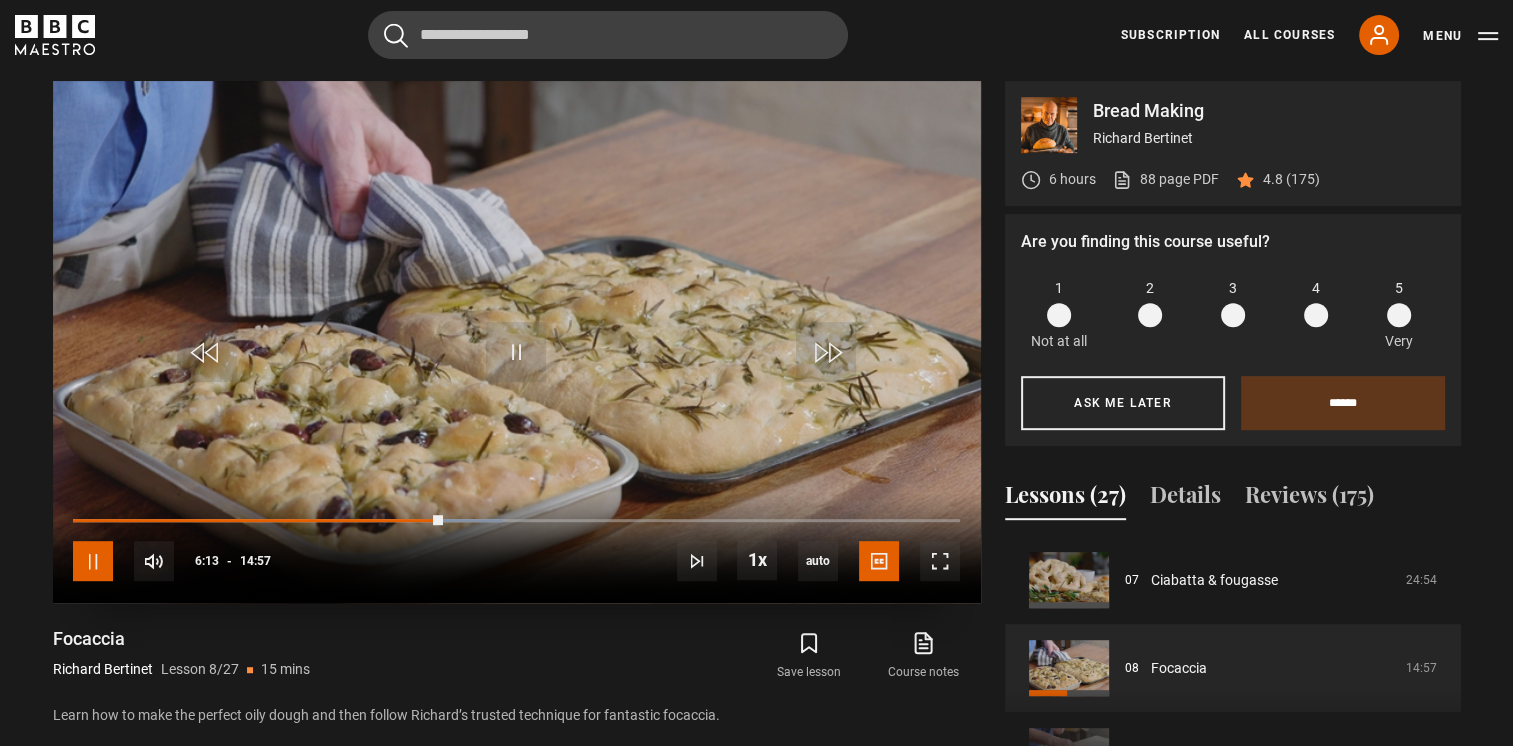 click at bounding box center (93, 561) 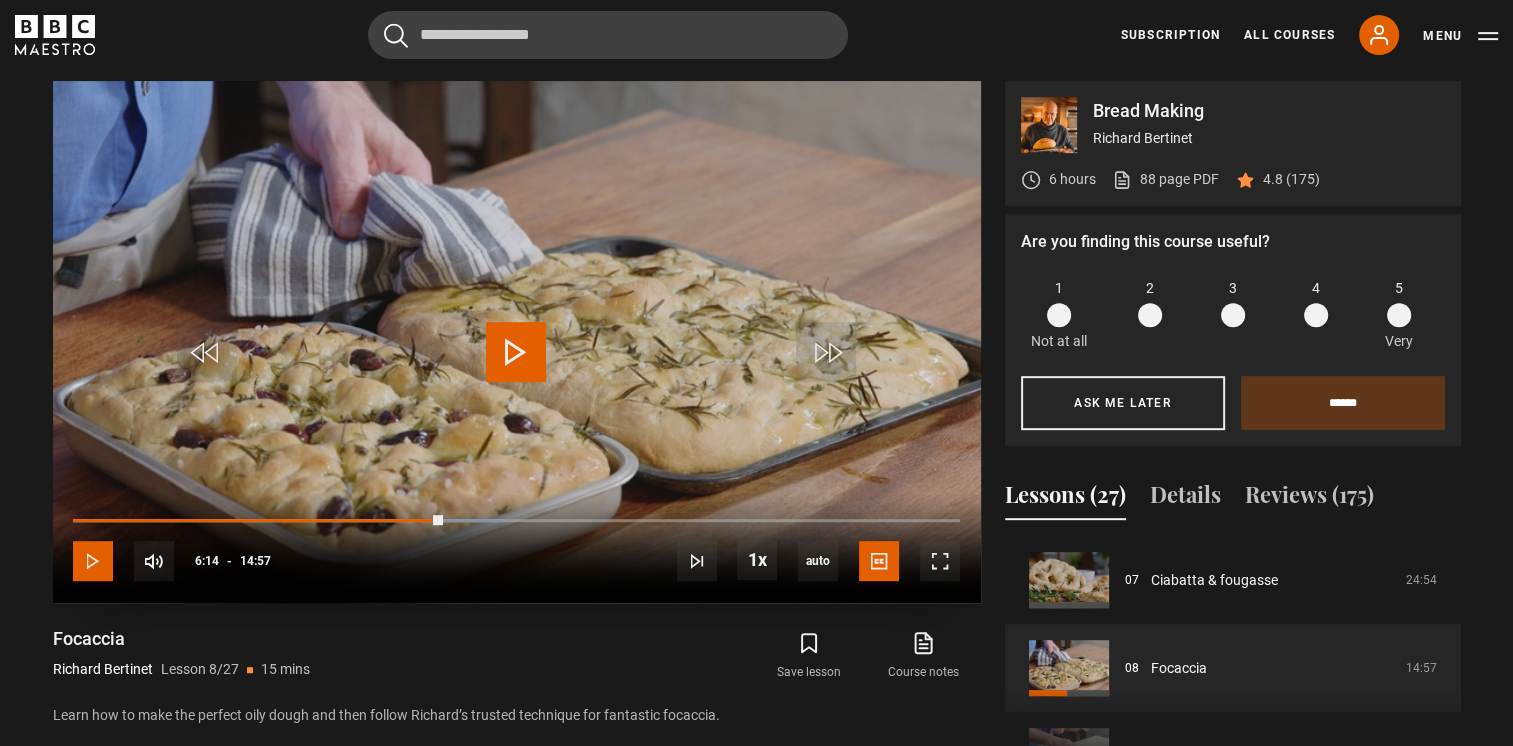 click at bounding box center (93, 561) 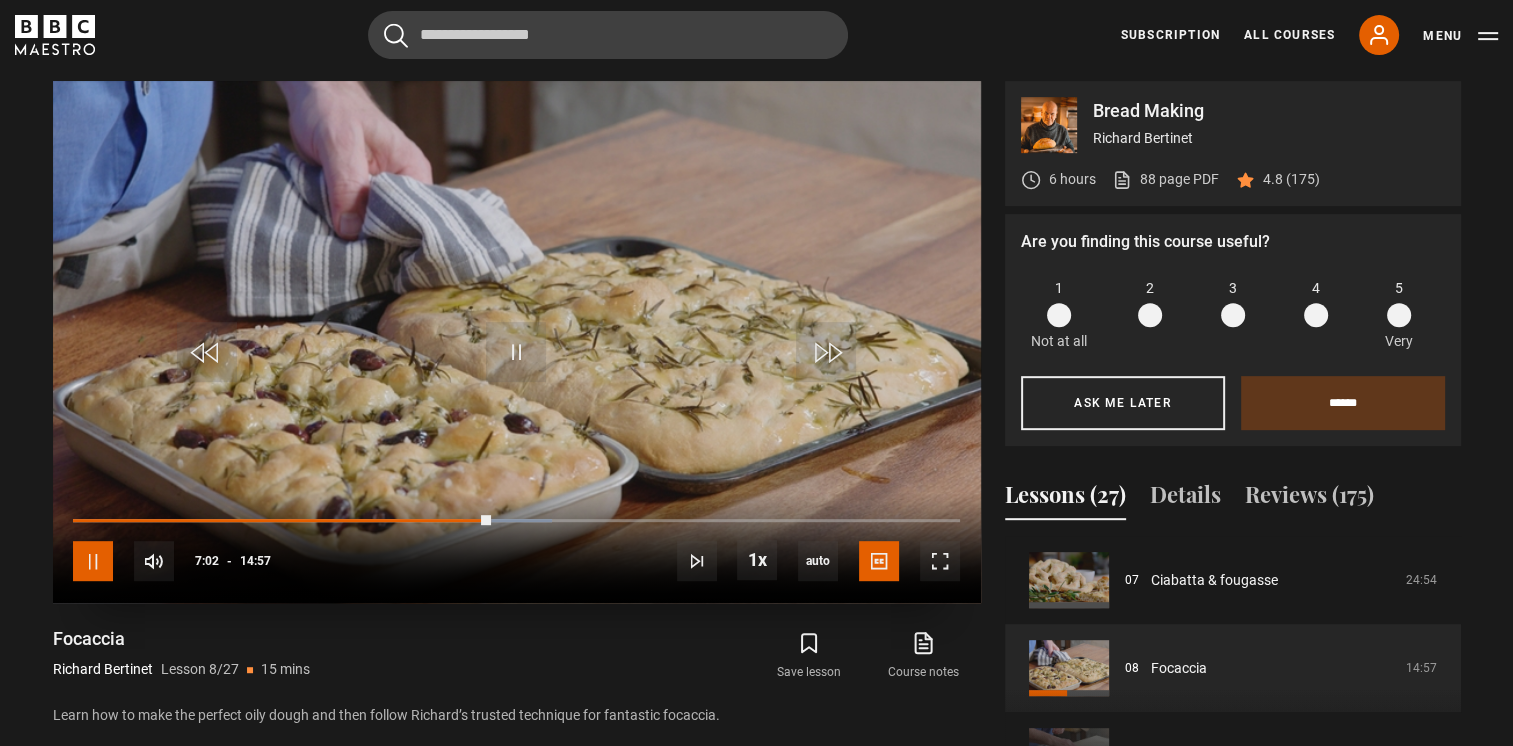 click at bounding box center [93, 561] 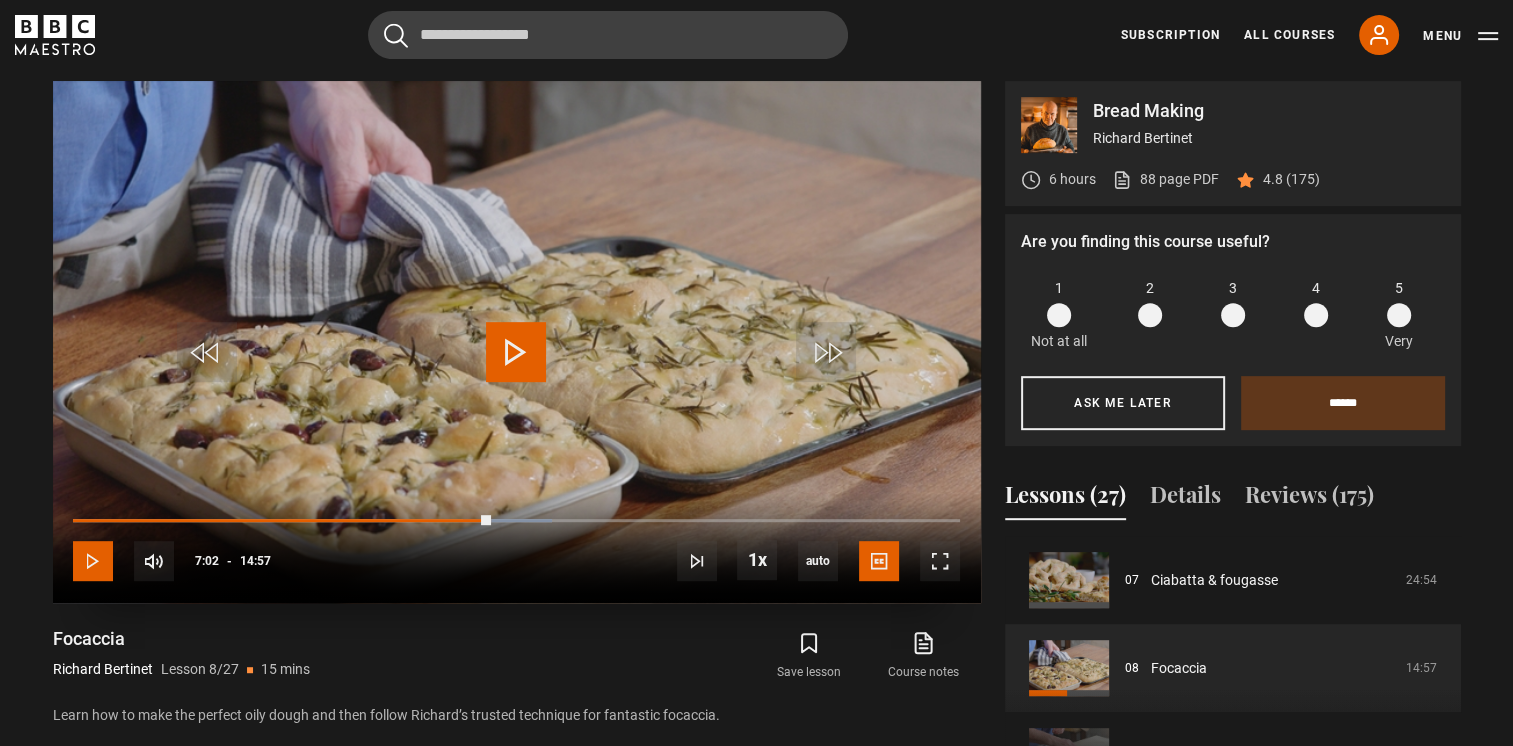 click at bounding box center (93, 561) 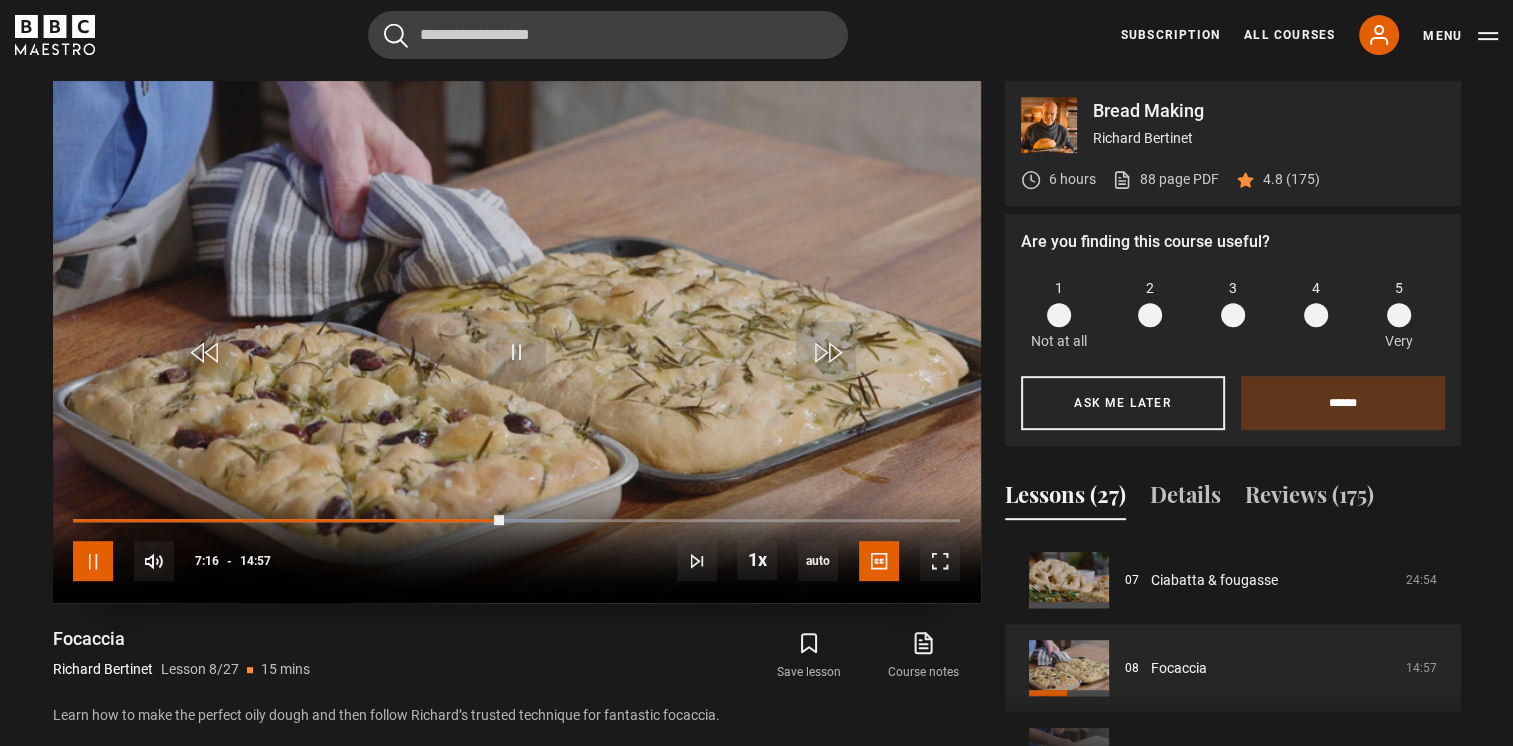 click at bounding box center [93, 561] 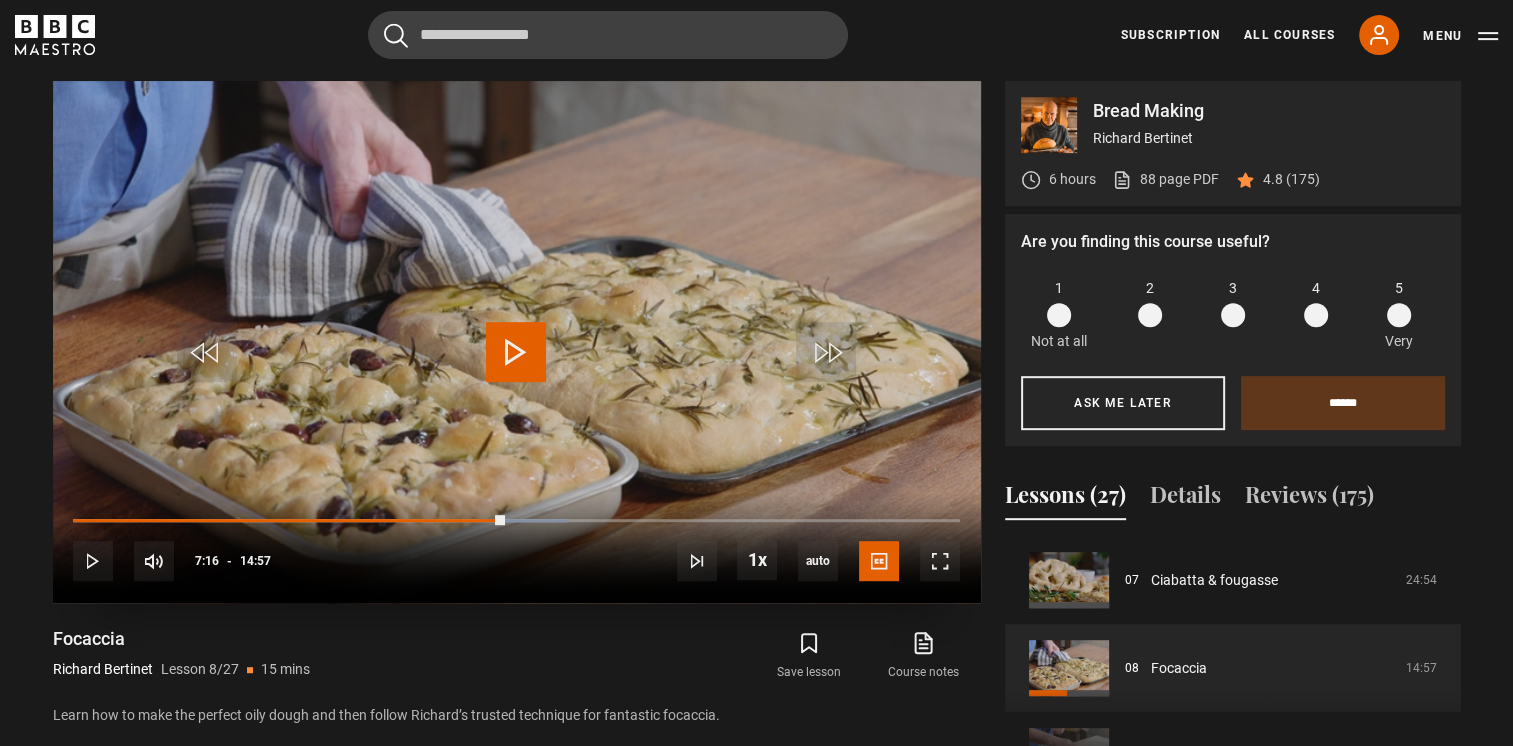 click at bounding box center (516, 352) 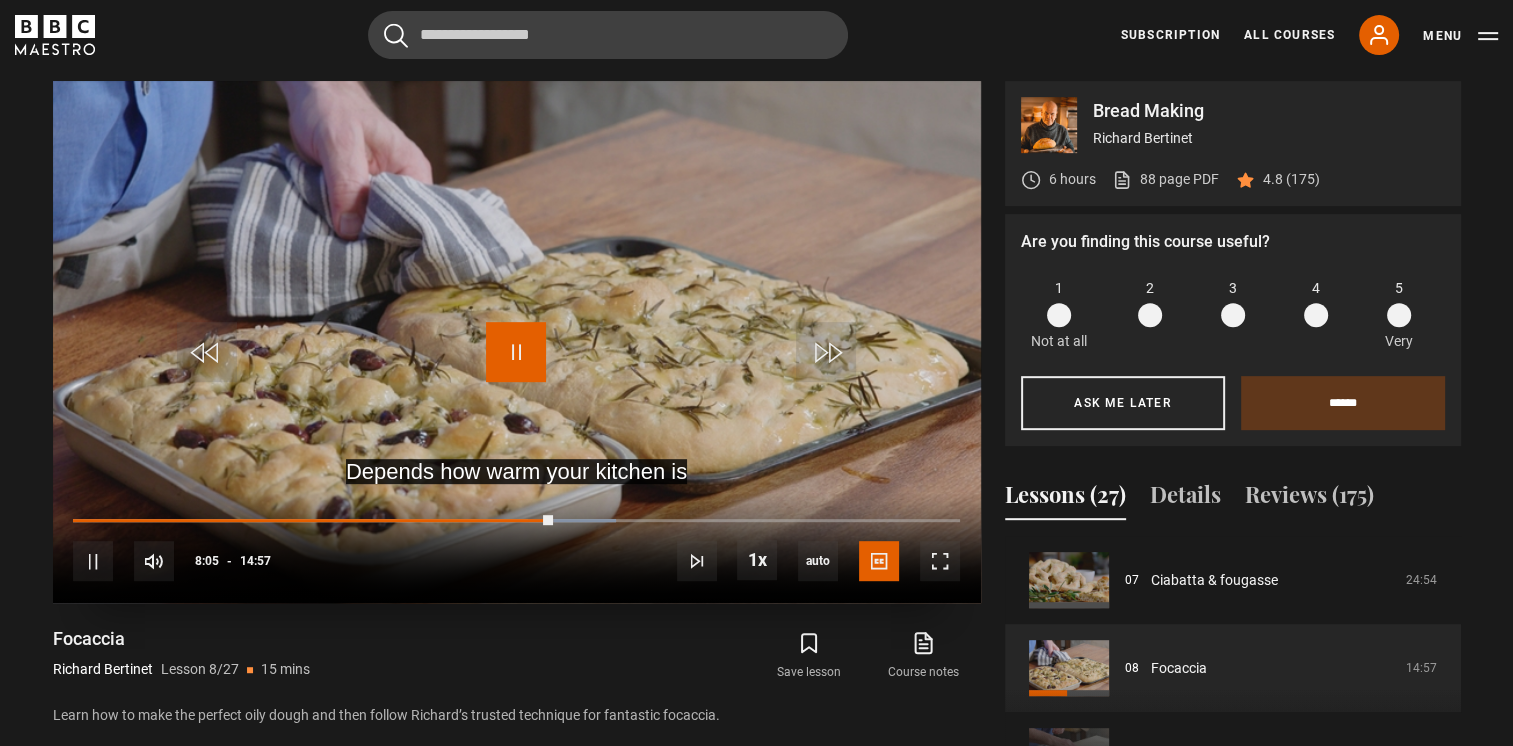 click at bounding box center [516, 352] 